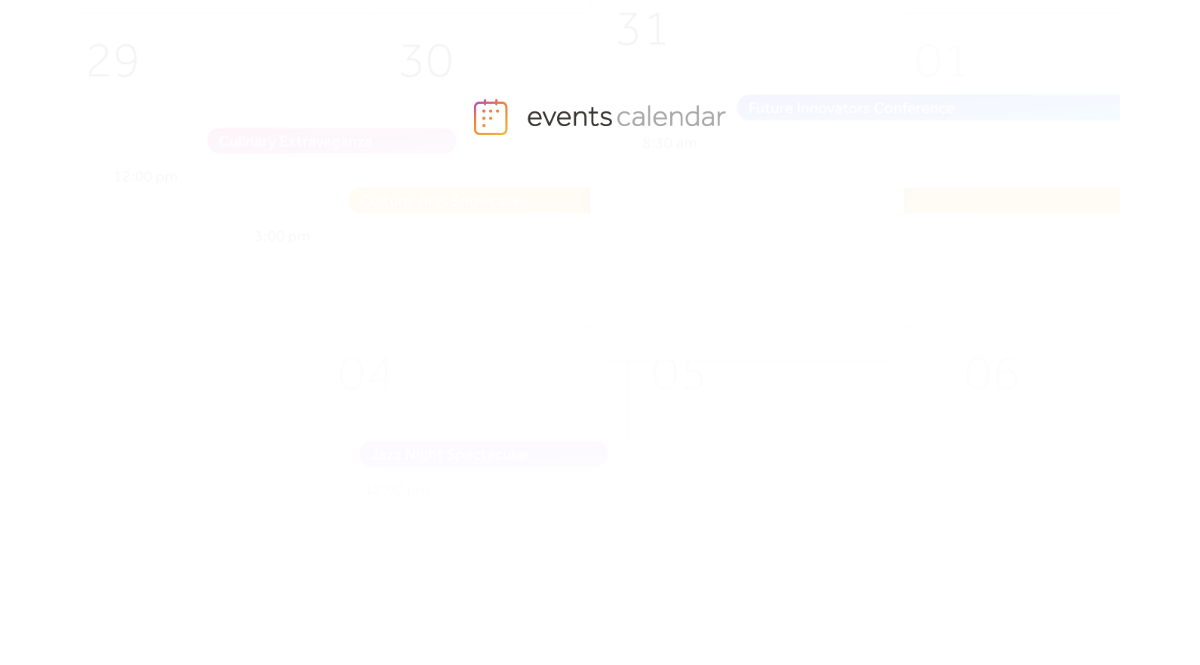 scroll, scrollTop: 0, scrollLeft: 0, axis: both 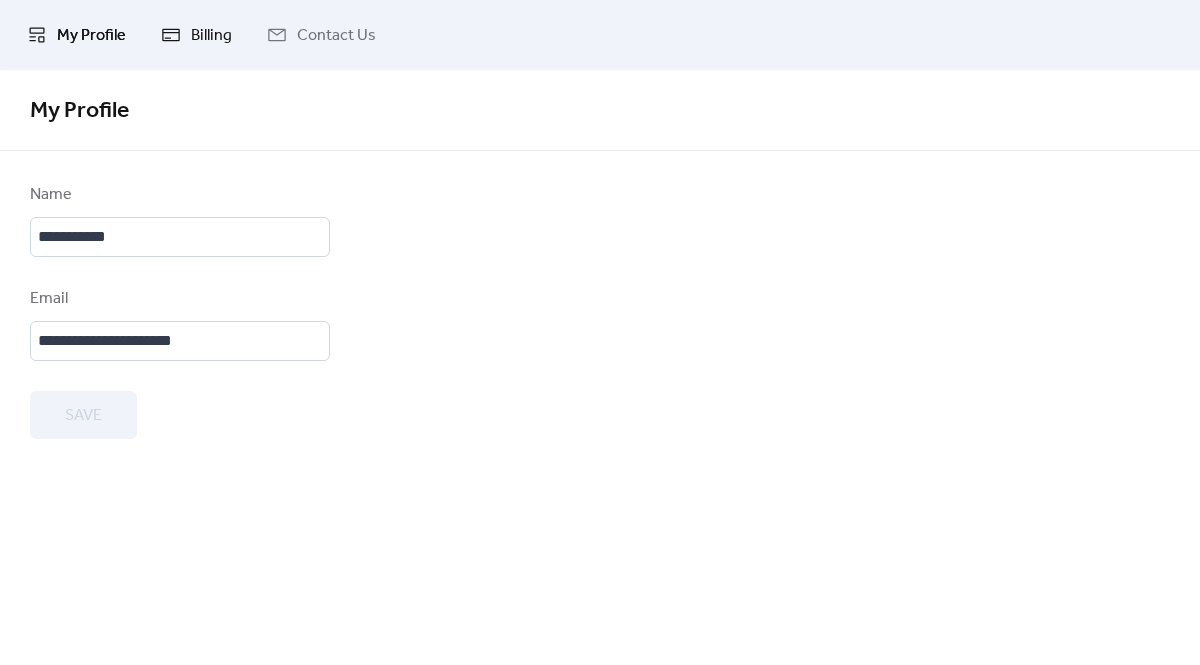click on "Billing" at bounding box center [211, 36] 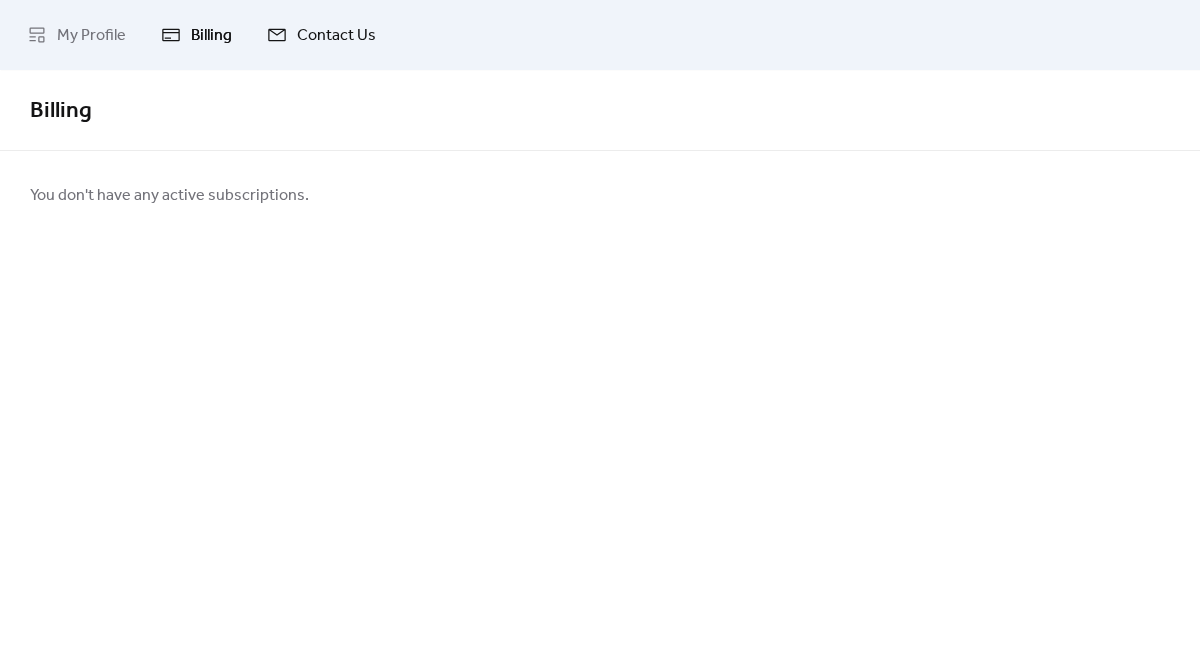 click on "Contact Us" at bounding box center [336, 36] 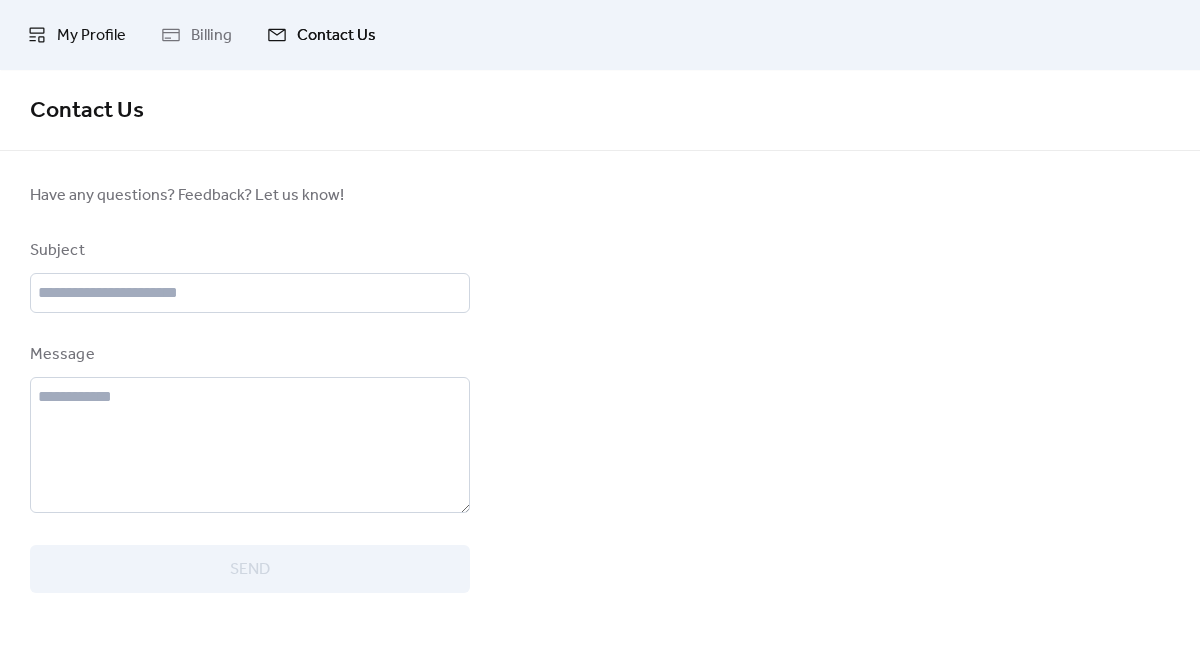 click on "My Profile" at bounding box center (91, 36) 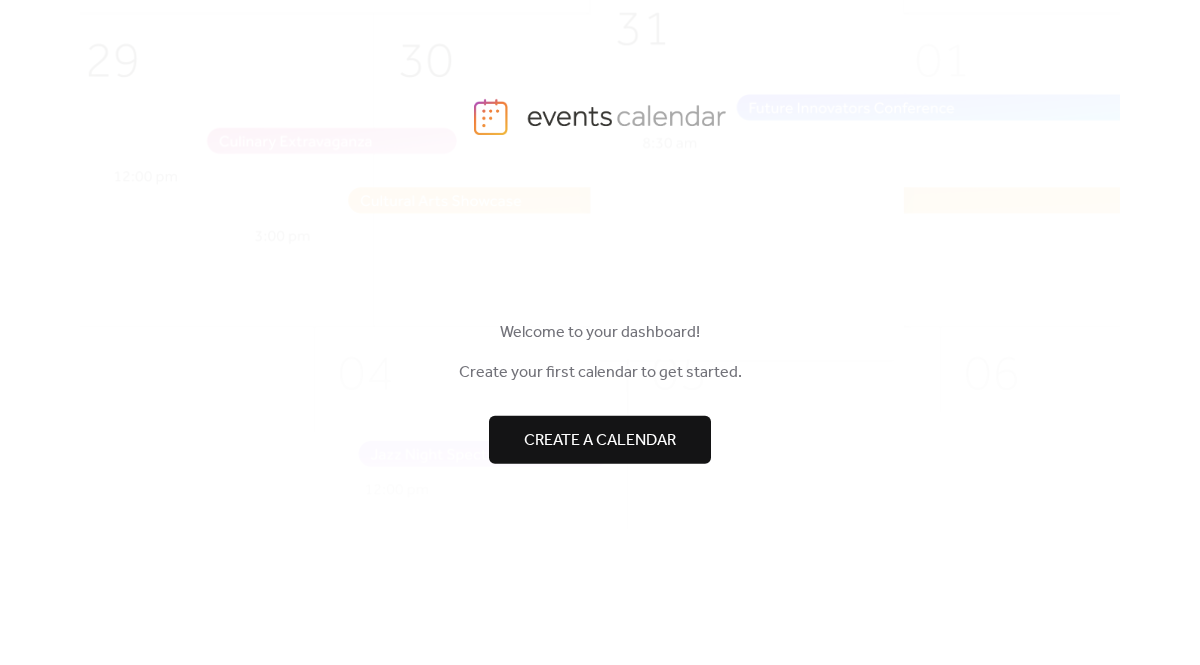 click at bounding box center (600, 400) 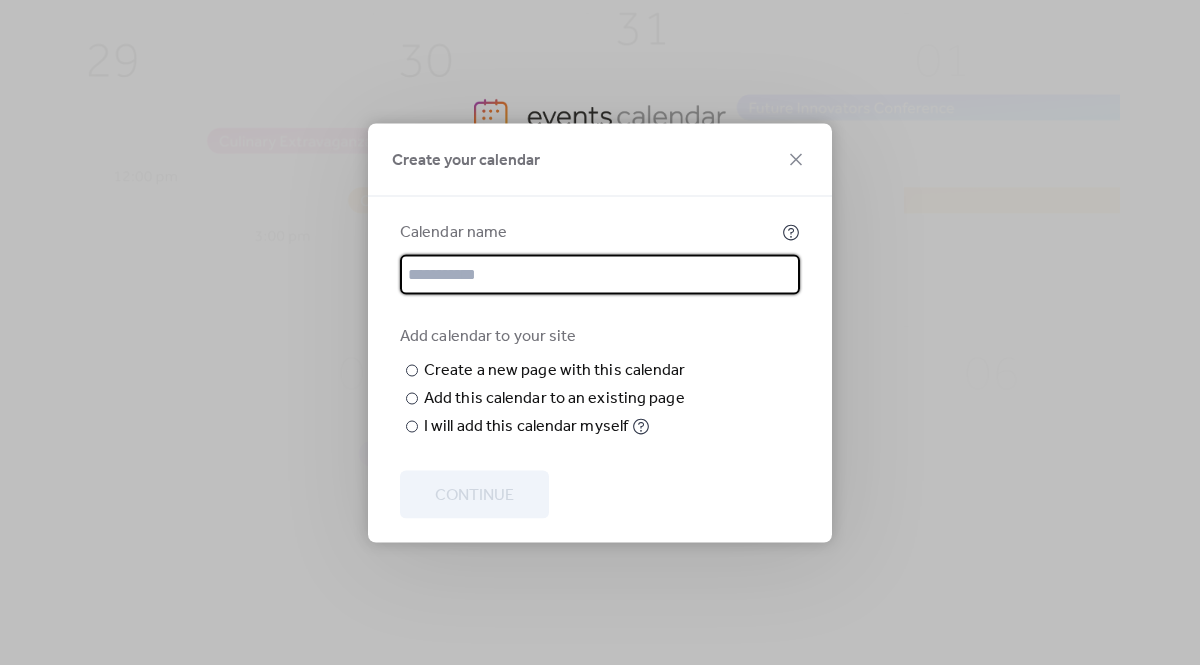 paste on "**********" 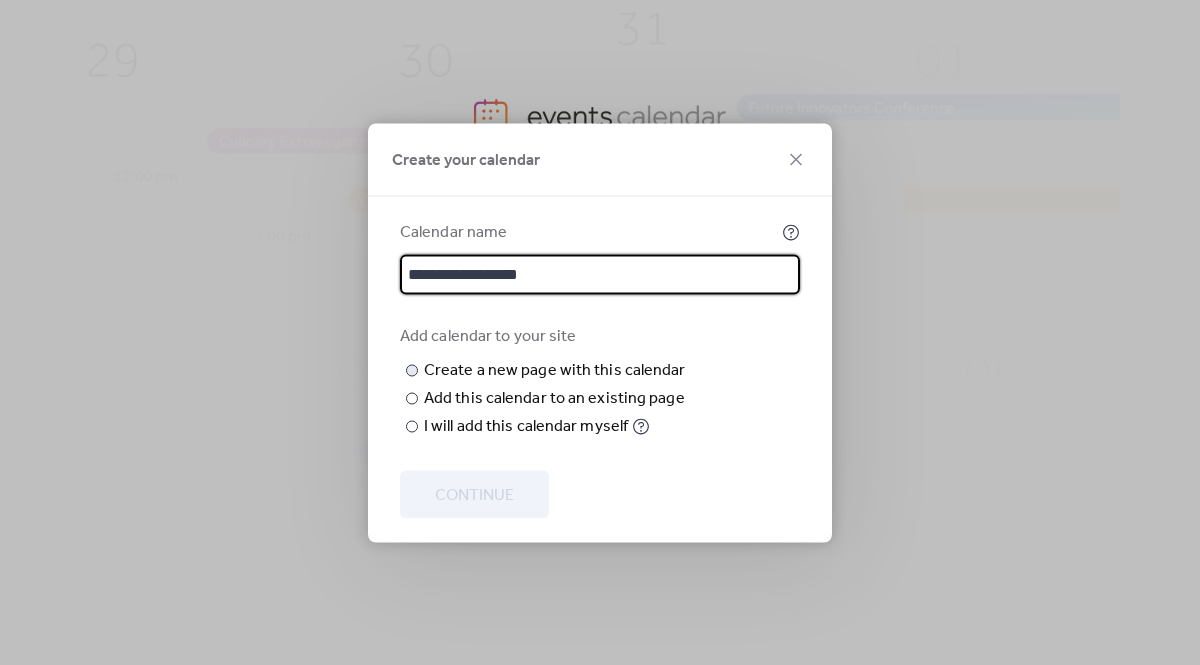 type on "**********" 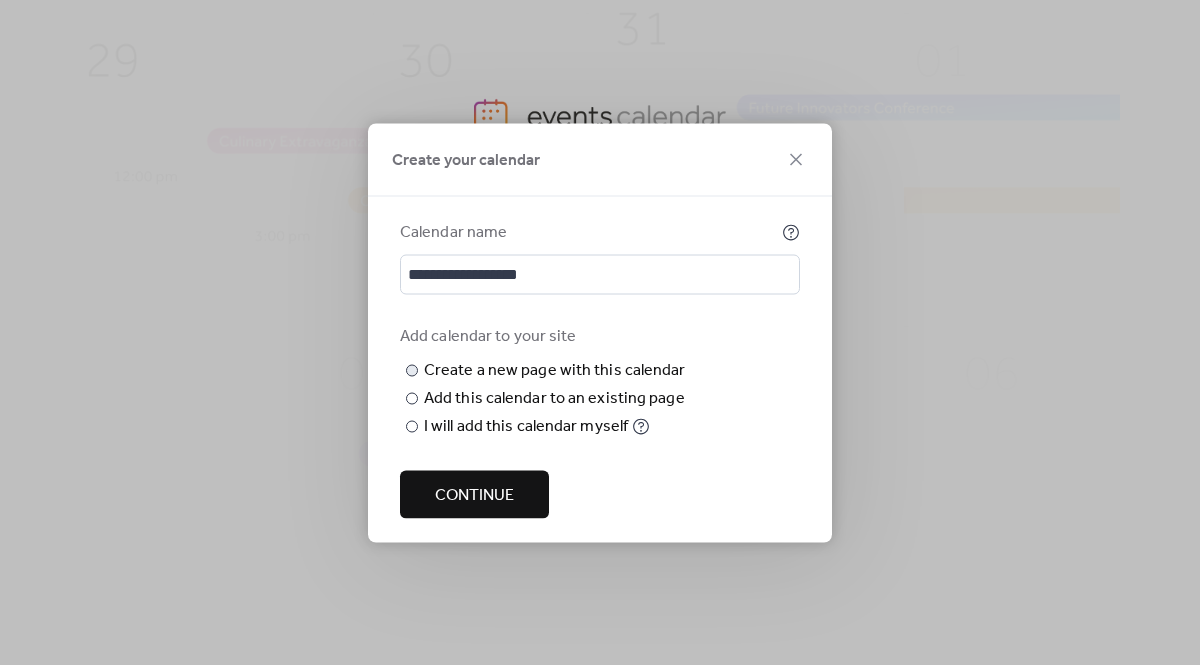 type on "*" 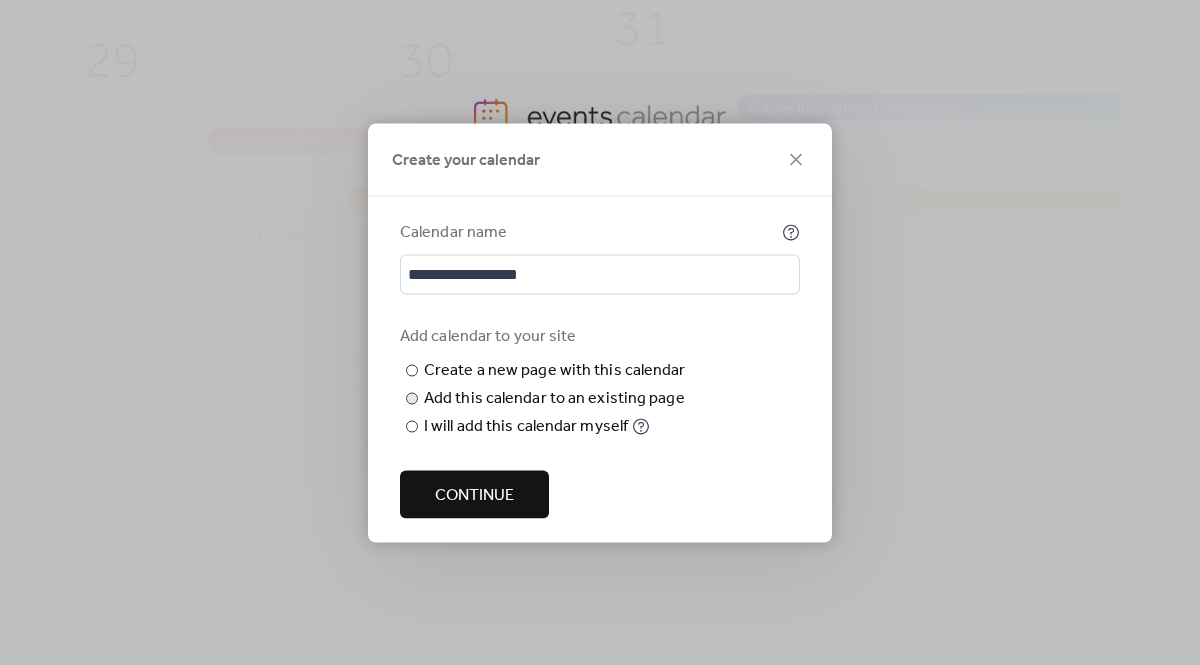 type on "**********" 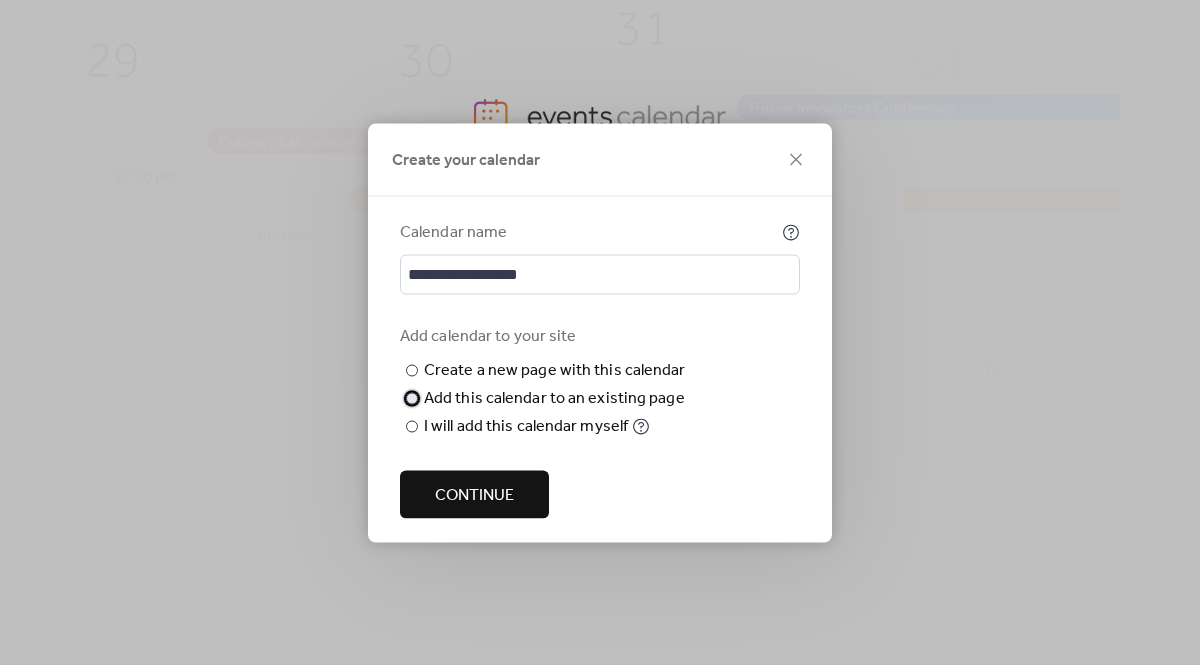 click on "Add this calendar to an existing page" at bounding box center (554, 398) 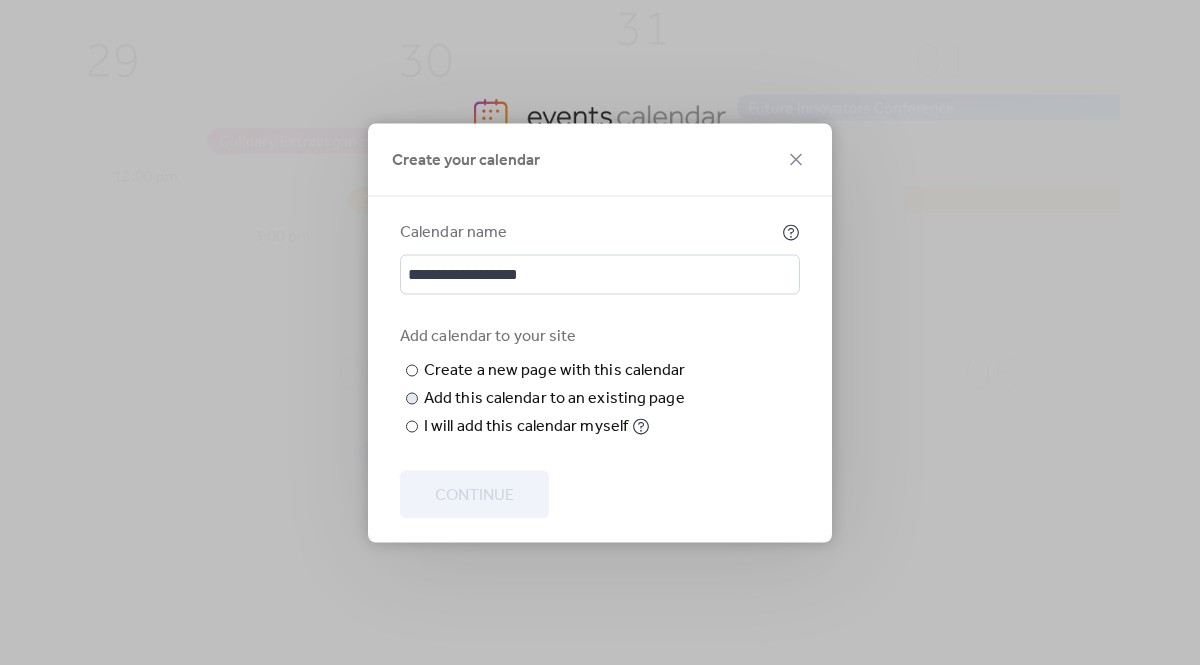 click on "**********" at bounding box center [600, 332] 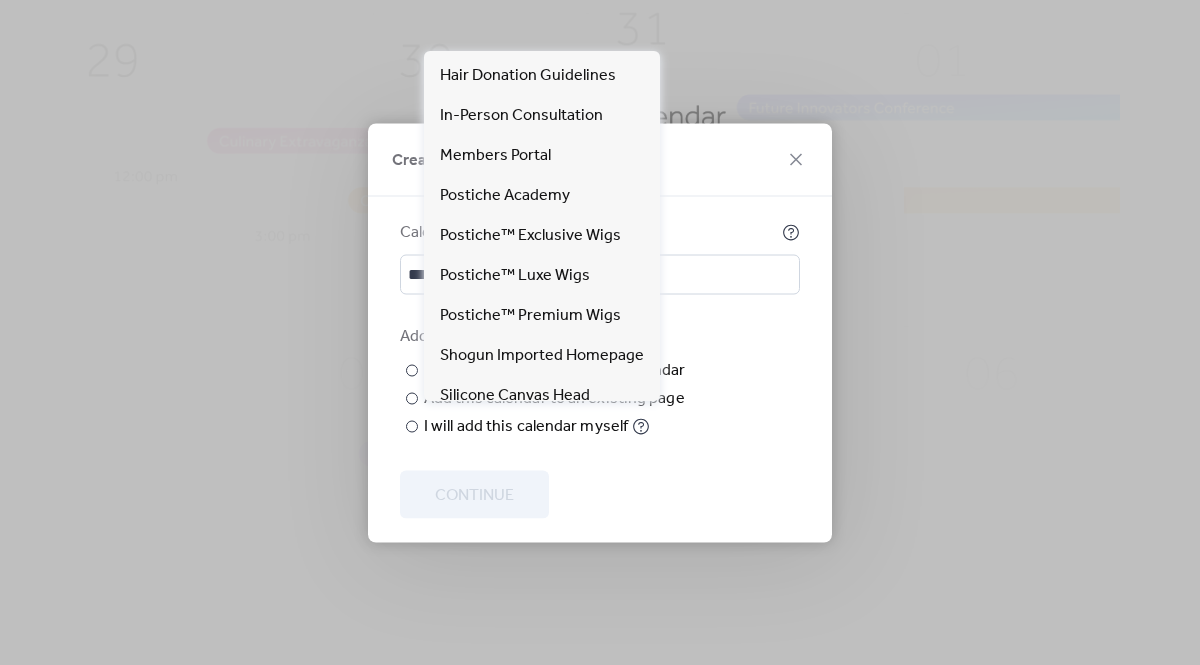 scroll, scrollTop: 370, scrollLeft: 0, axis: vertical 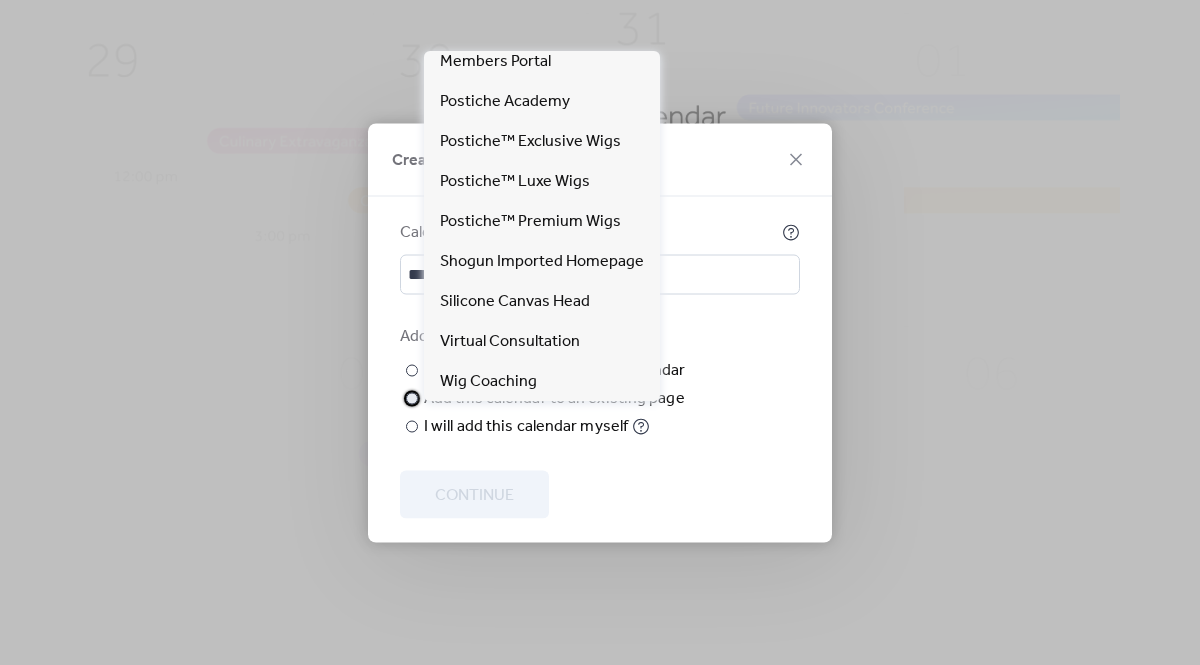 click on "​ Add this calendar to an existing page Choose existing page Choose page" at bounding box center [545, 398] 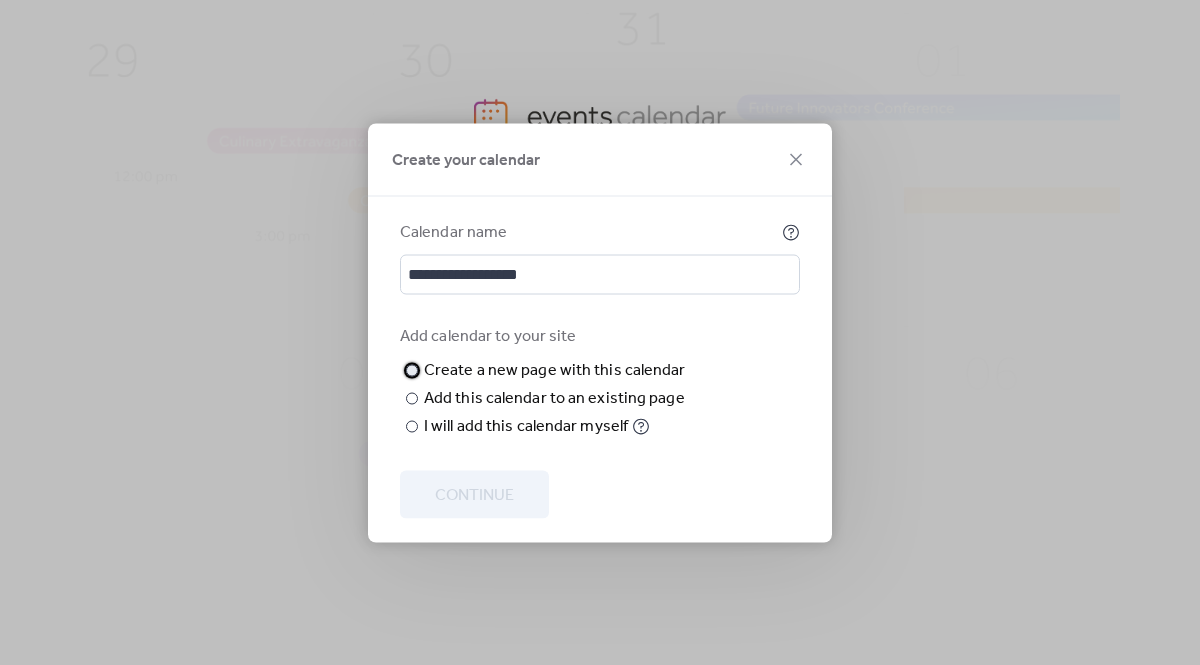 click on "​" at bounding box center (410, 370) 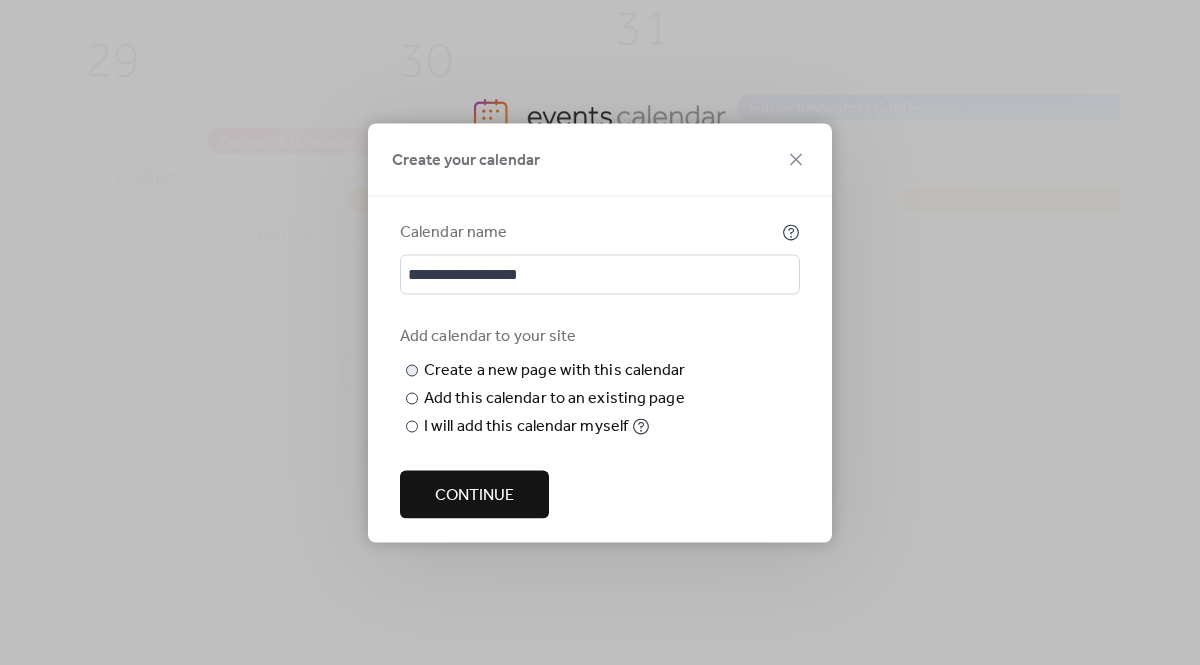 click on "**********" at bounding box center [0, 0] 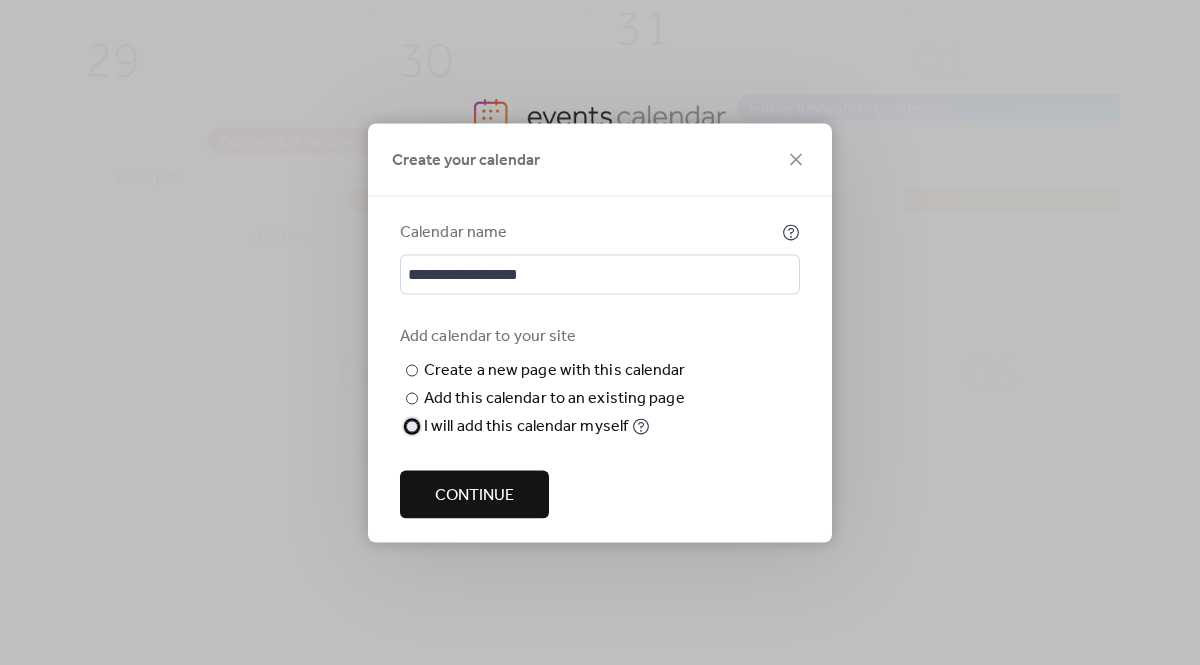click on "​ I will add this calendar myself" at bounding box center (545, 426) 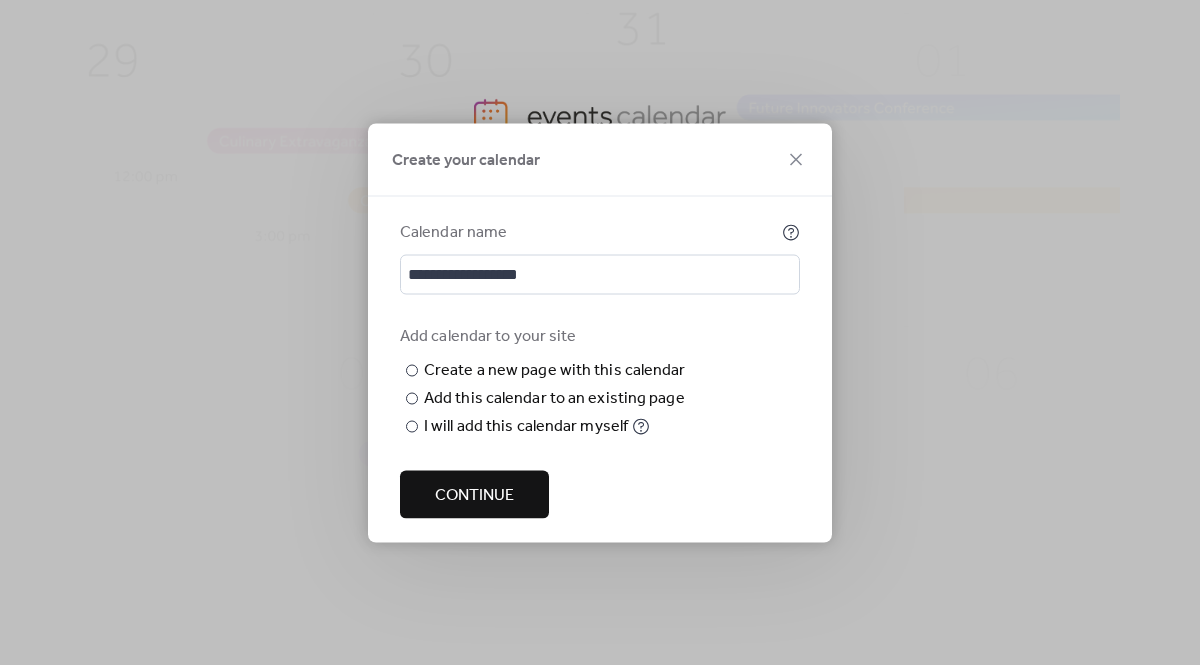 click on "Continue" at bounding box center (474, 495) 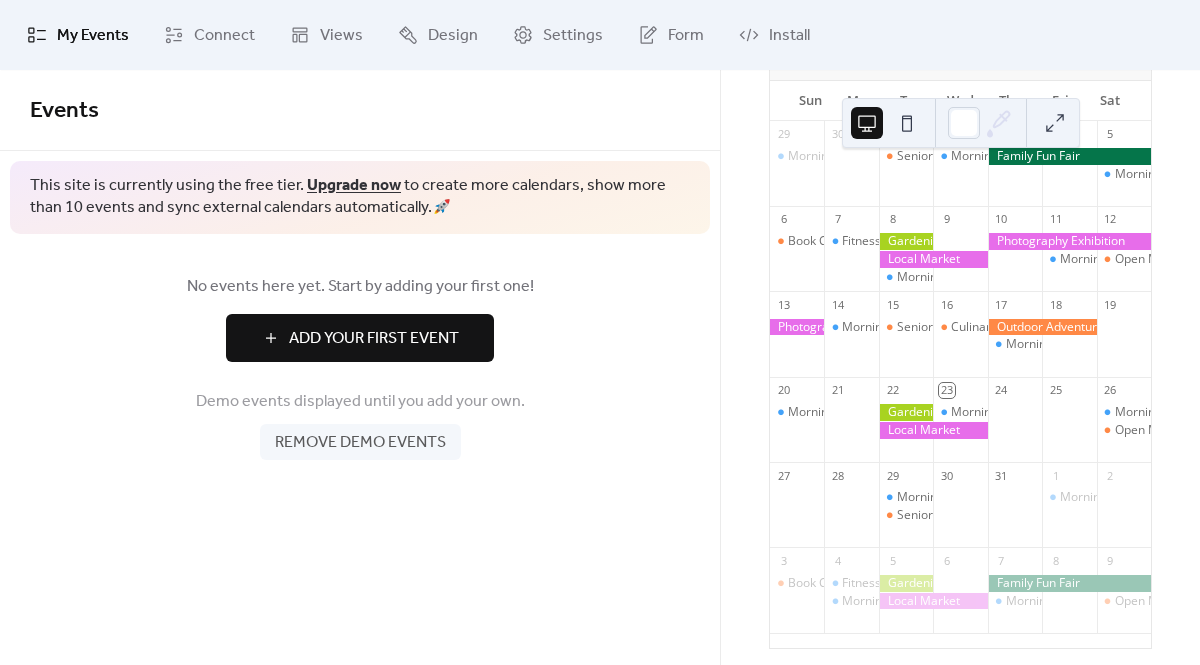 scroll, scrollTop: 197, scrollLeft: 0, axis: vertical 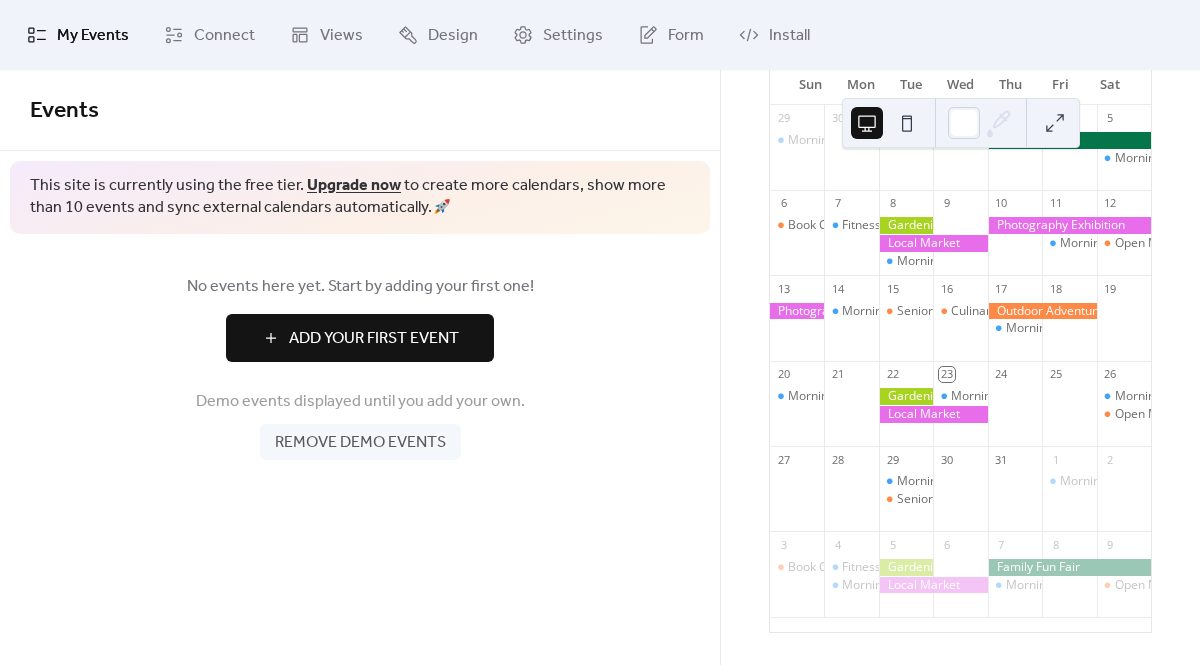 click on "Add Your First Event" at bounding box center [374, 339] 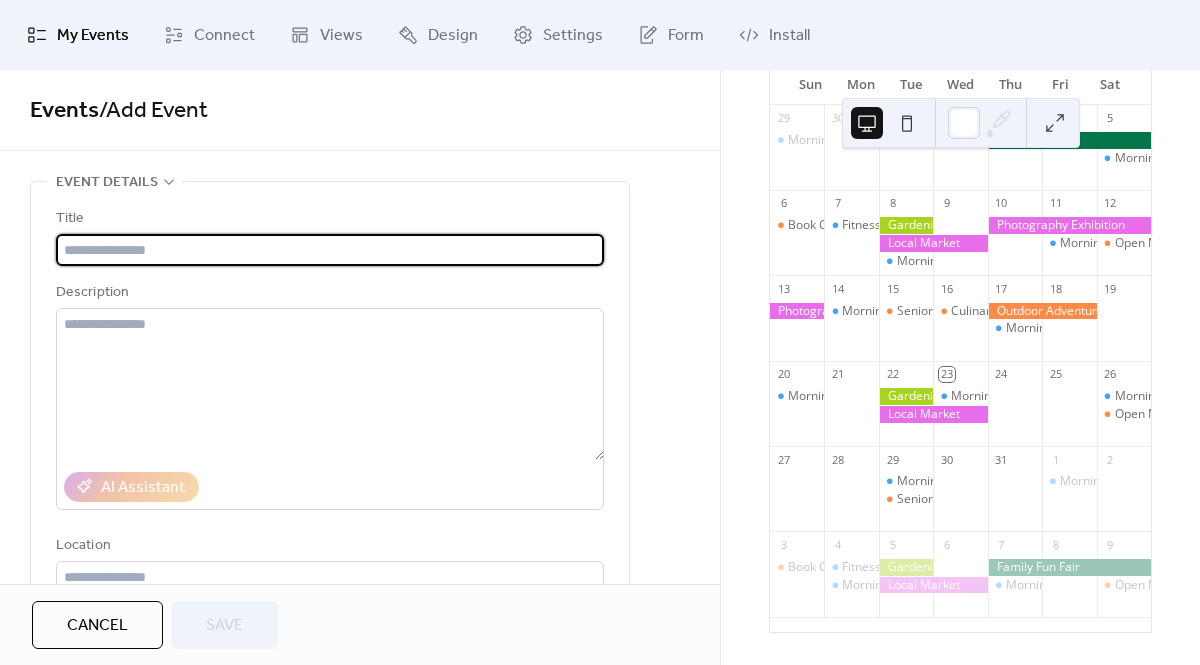 click at bounding box center [330, 250] 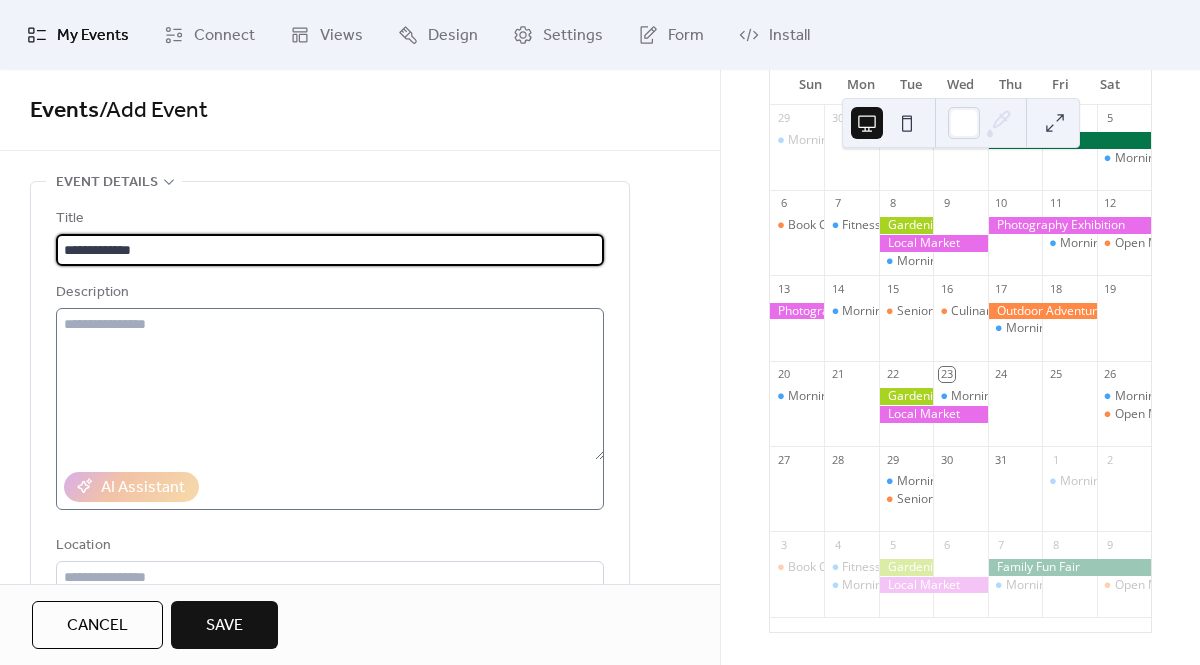 type on "**********" 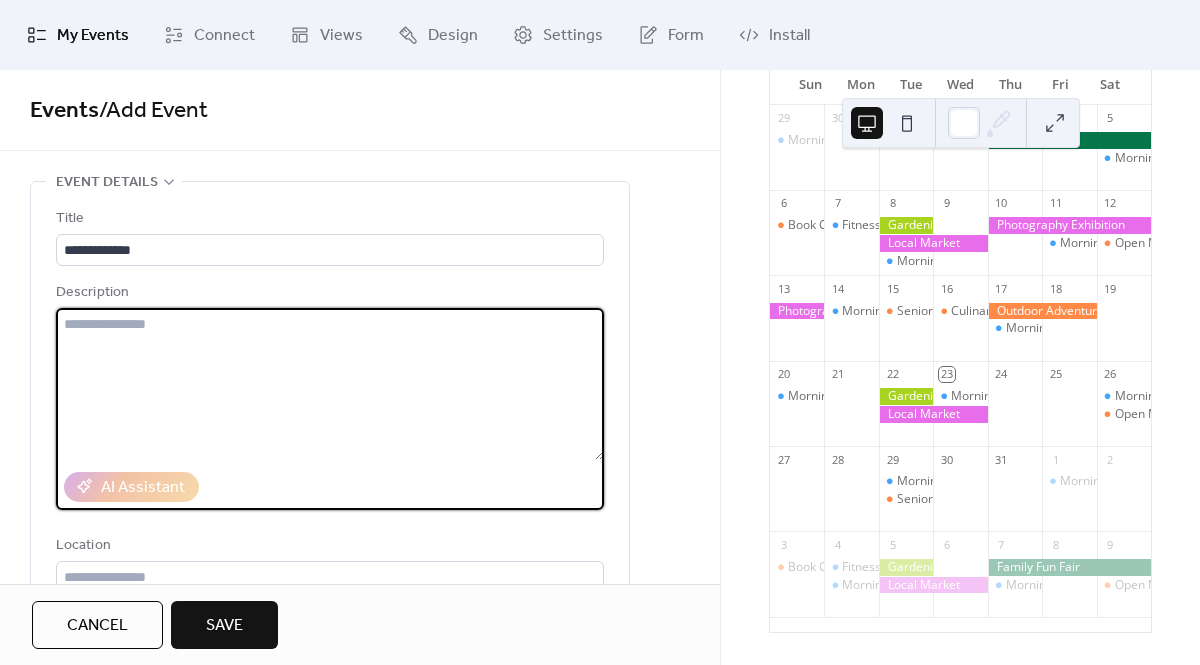 click at bounding box center (330, 384) 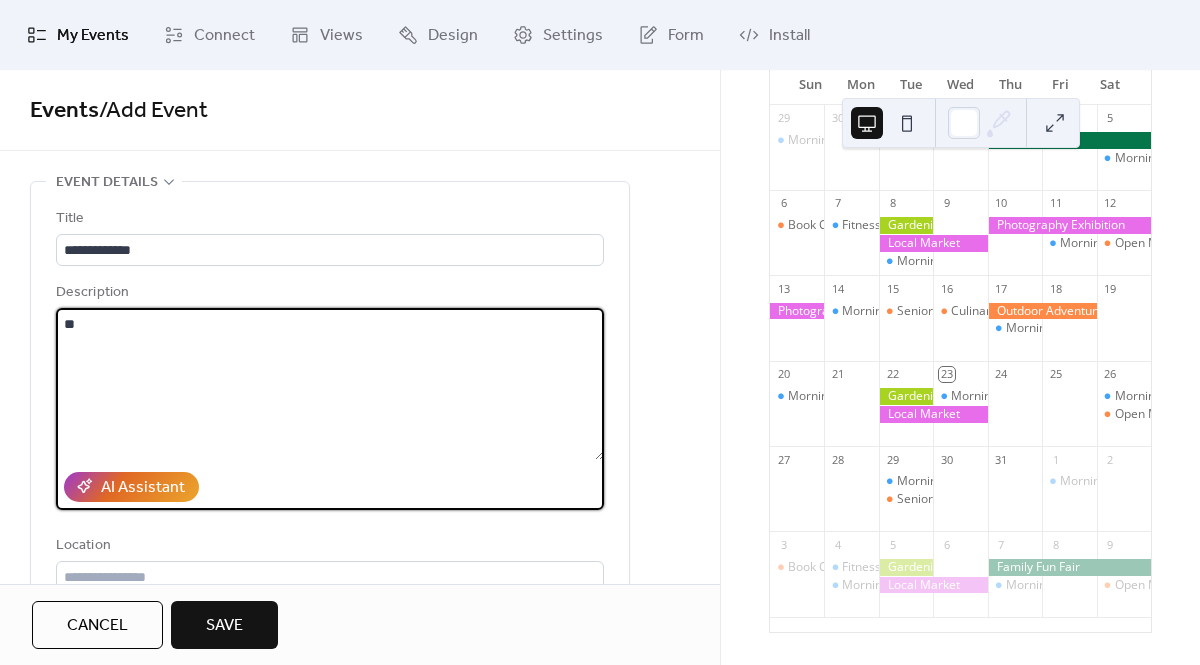 type on "*" 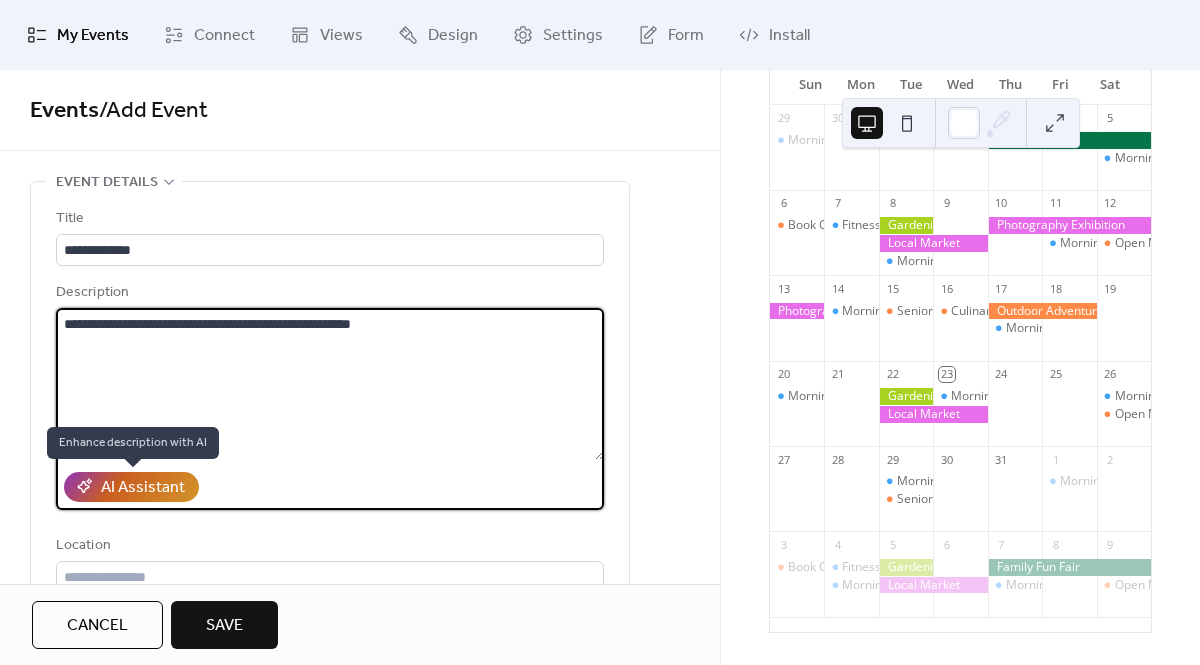 type on "**********" 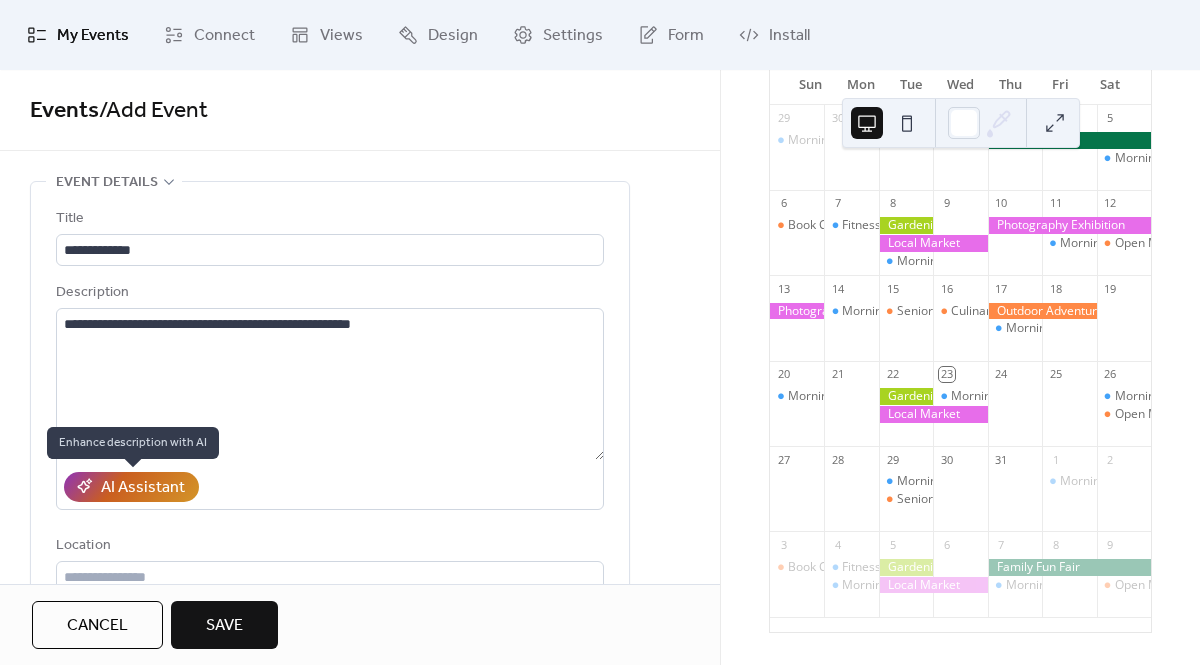 click on "AI Assistant" at bounding box center [143, 488] 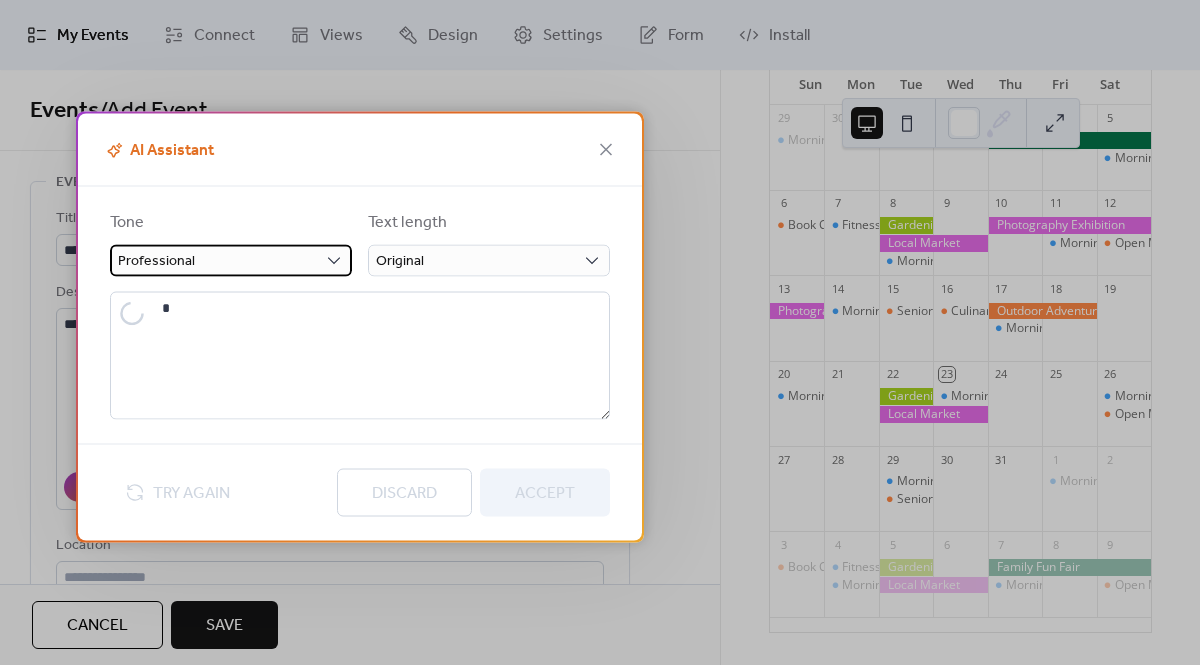 click on "Professional" at bounding box center [231, 261] 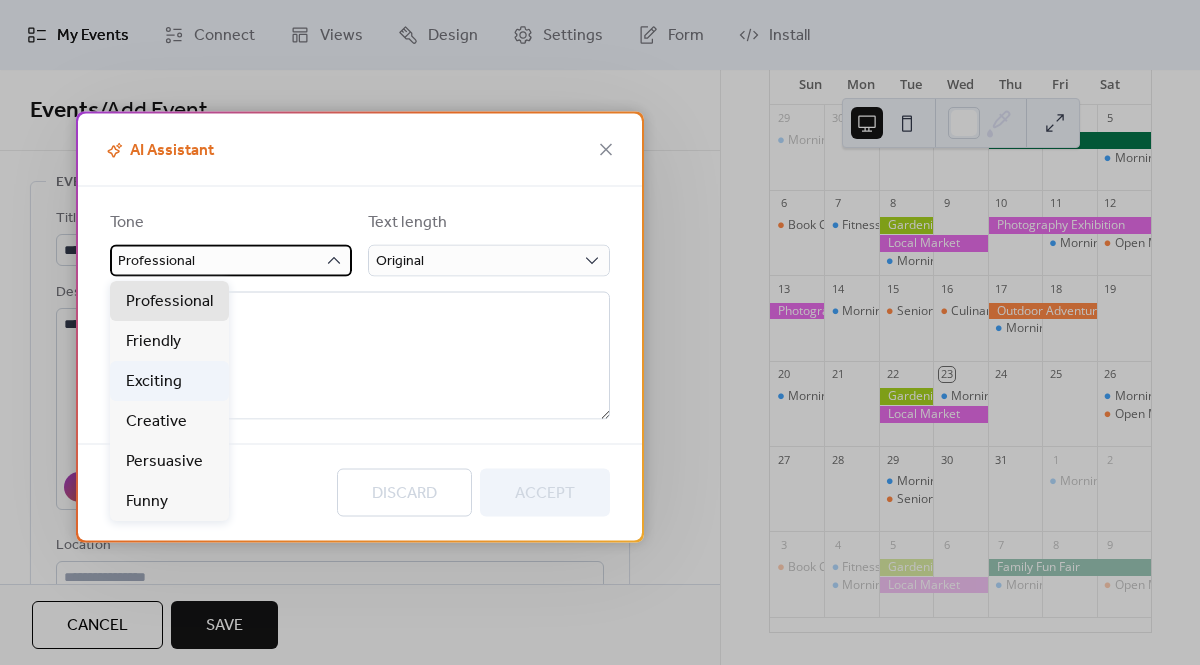 type on "**********" 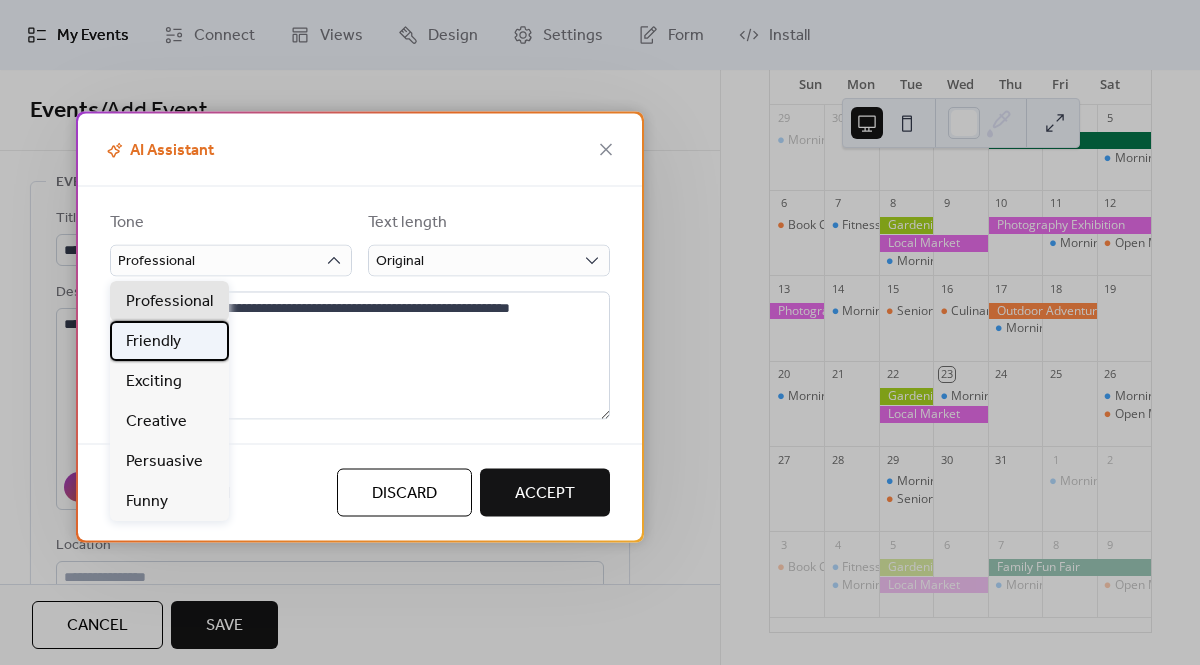 click on "Friendly" at bounding box center (169, 341) 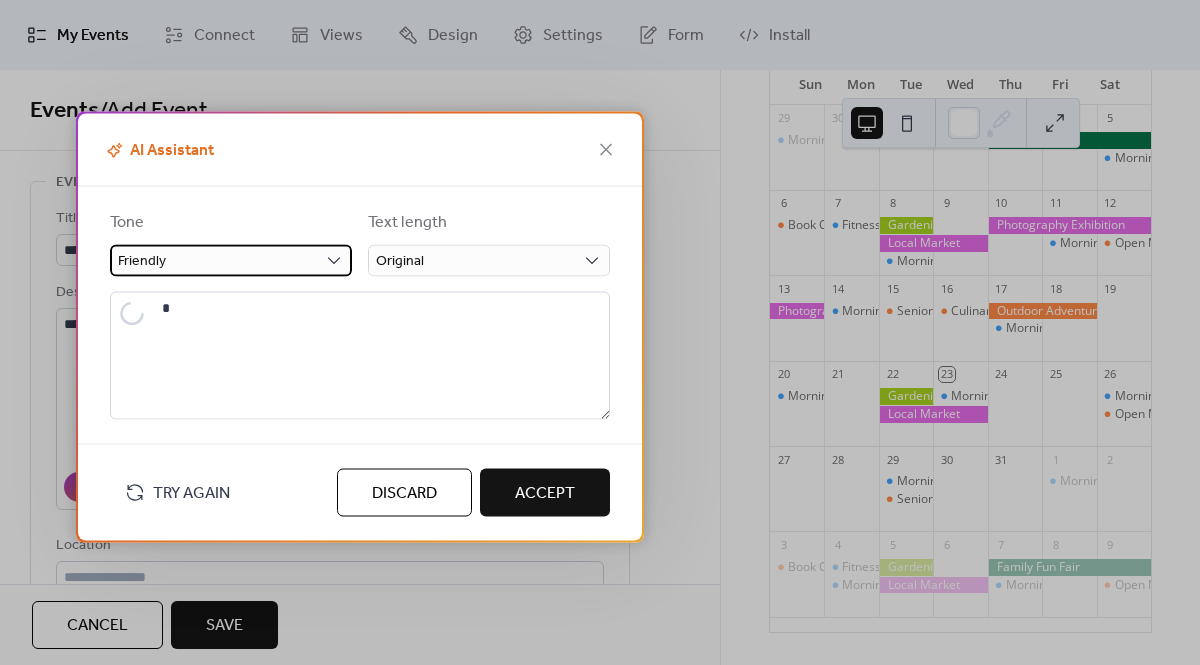 click on "Friendly" at bounding box center [231, 261] 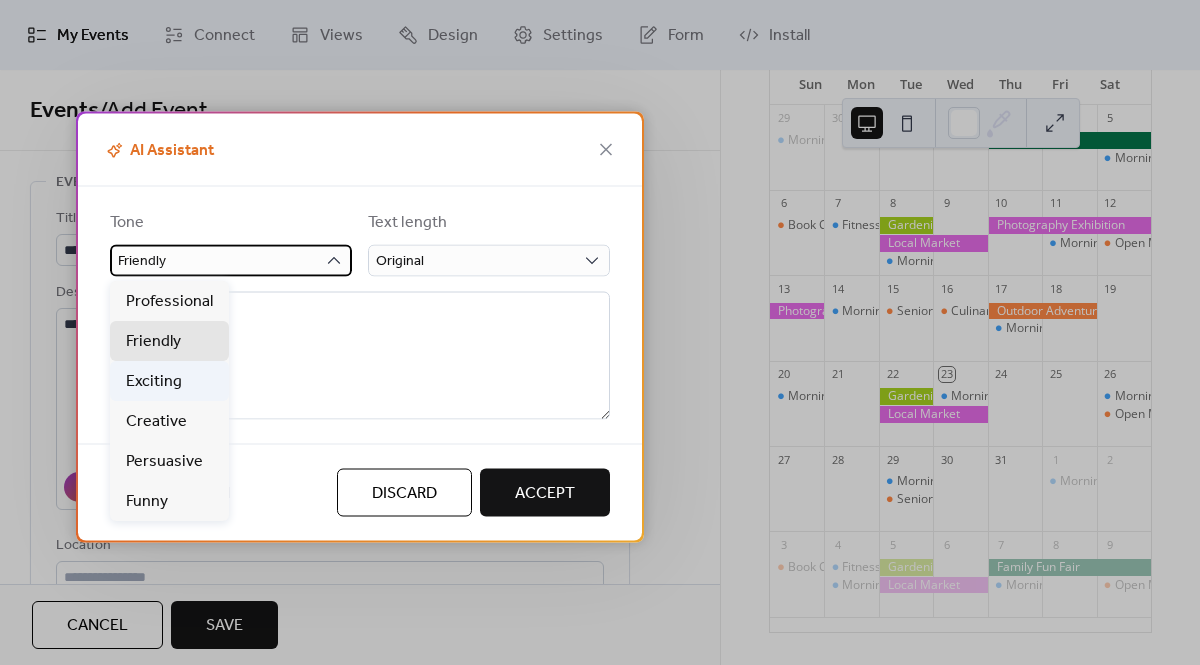 type on "**********" 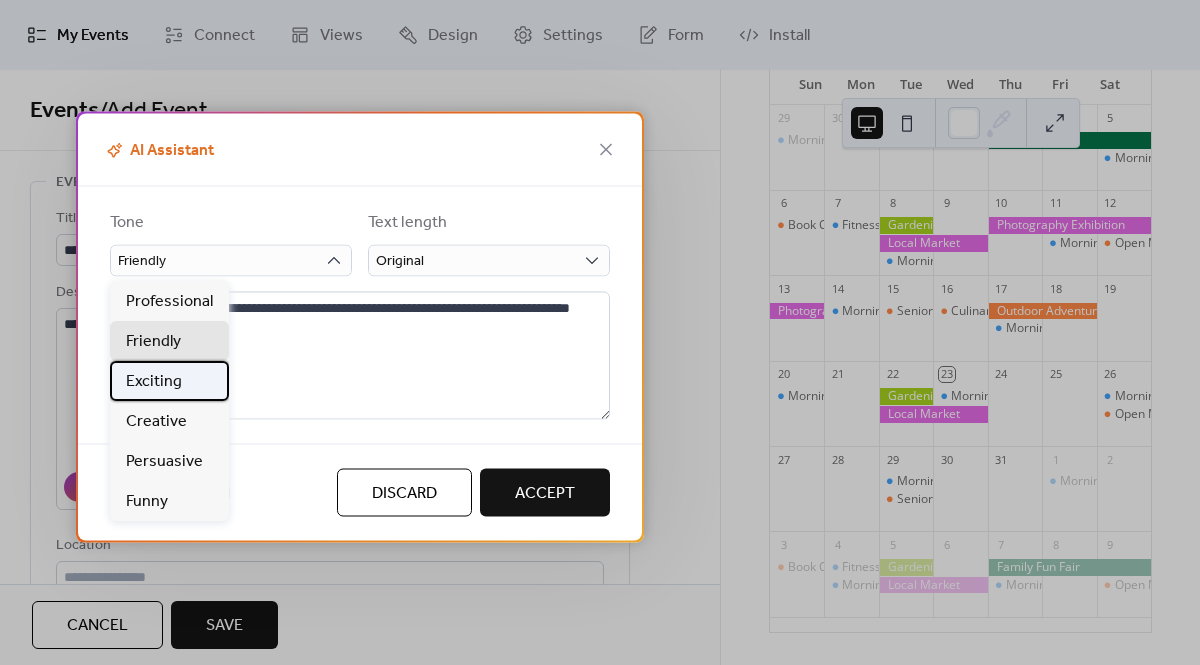 click on "Exciting" at bounding box center (154, 382) 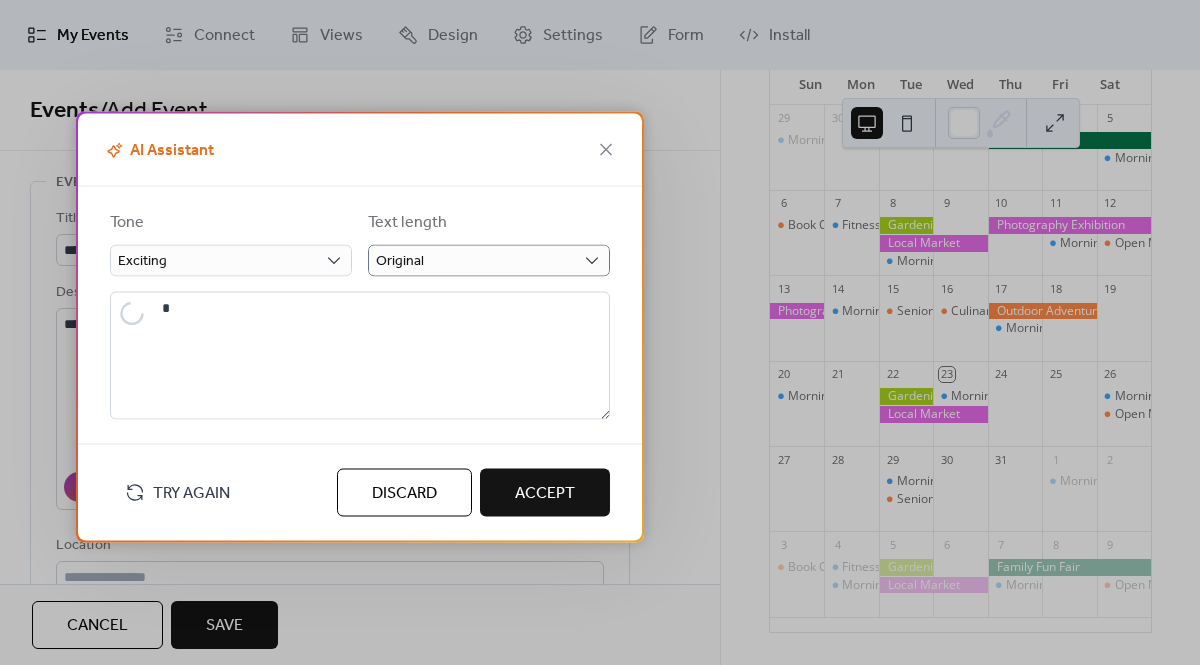 type on "**********" 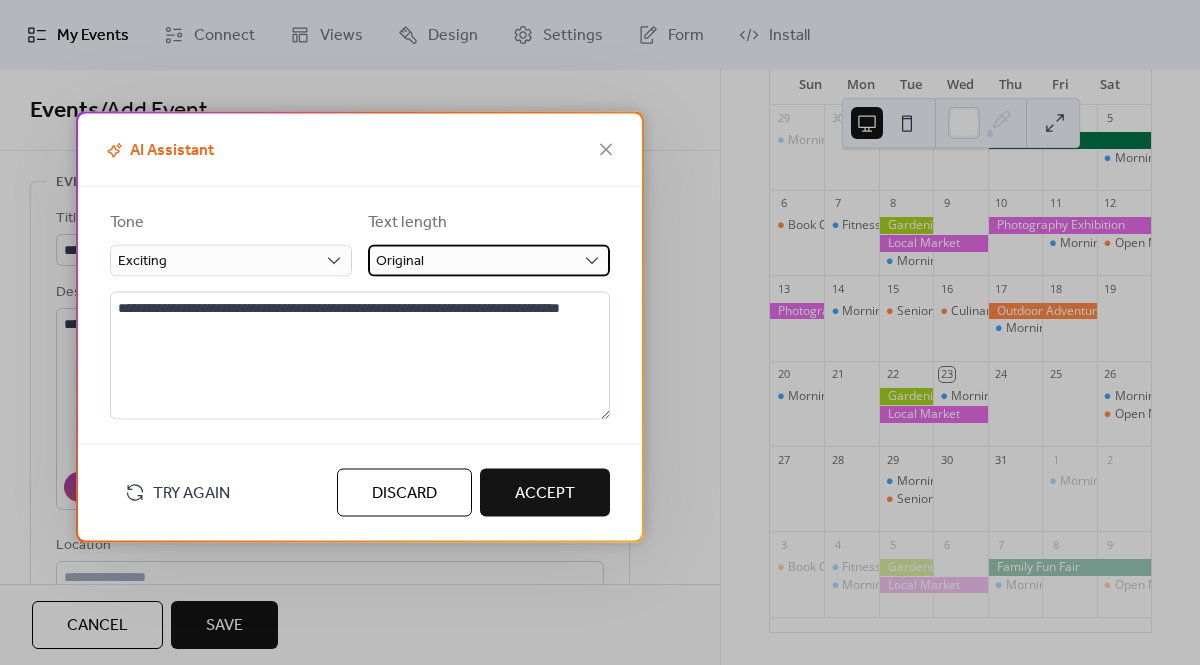 click on "Original" at bounding box center (489, 261) 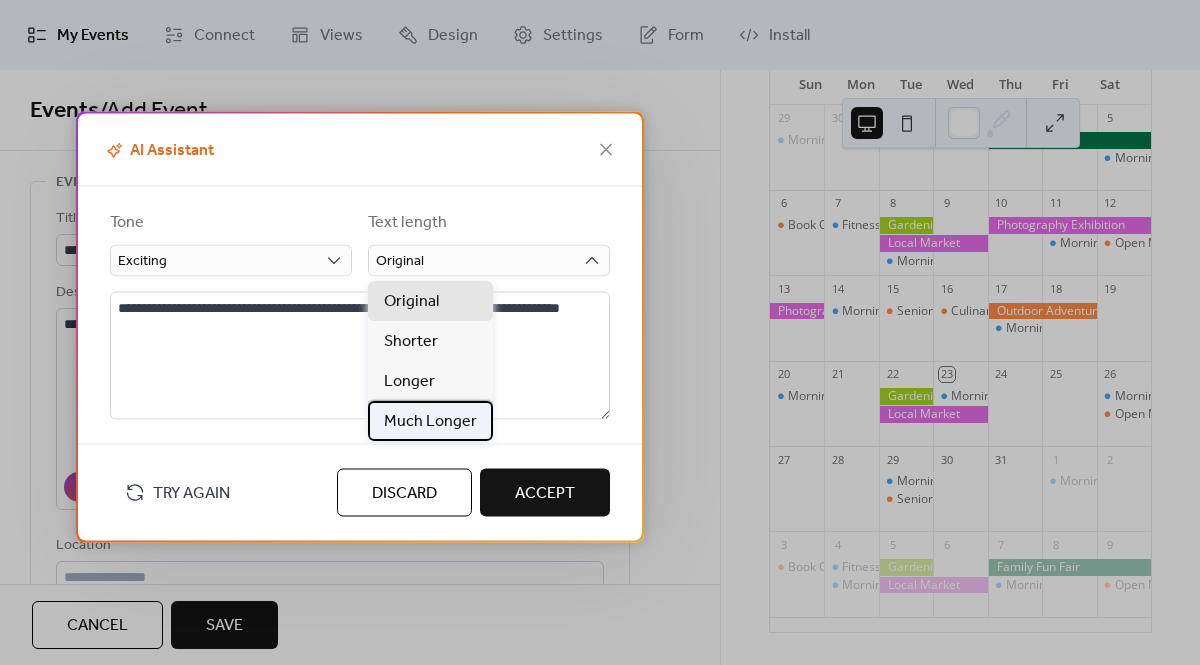 click on "Much Longer" at bounding box center [430, 422] 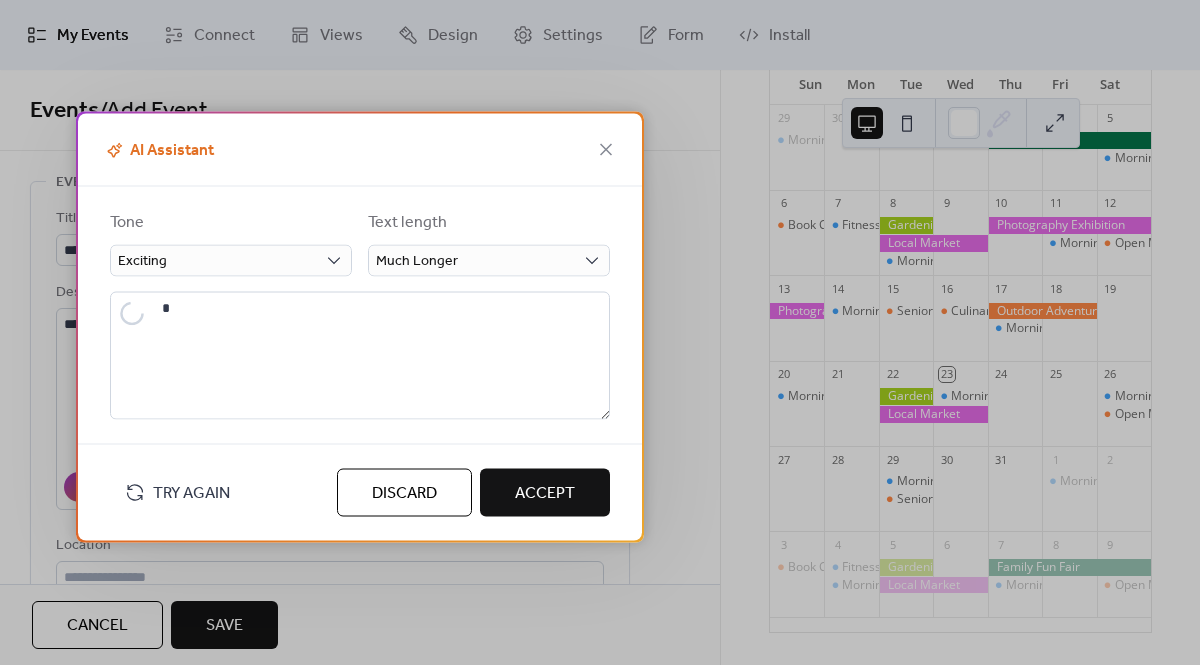 type on "**********" 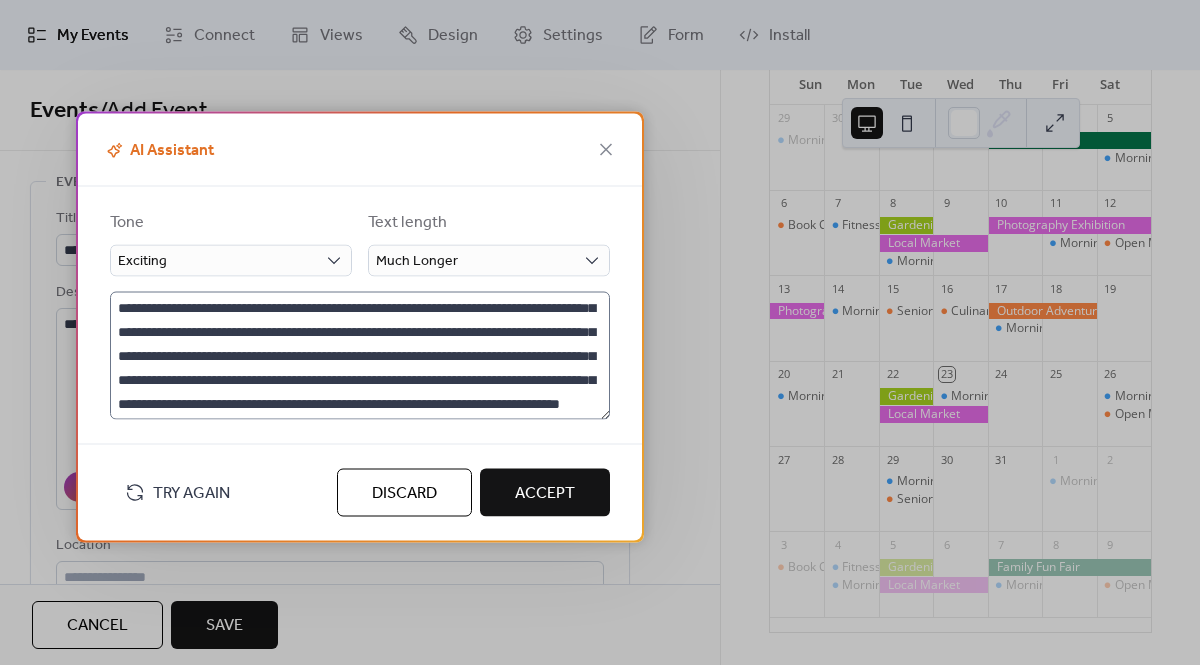 scroll, scrollTop: 72, scrollLeft: 0, axis: vertical 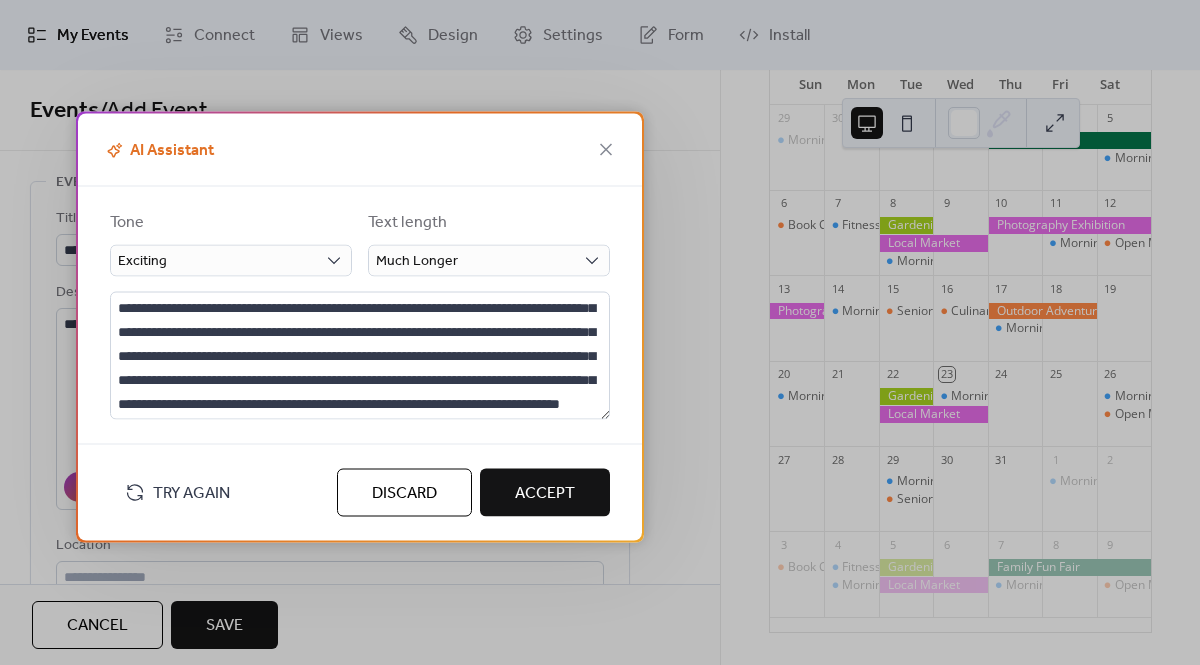 click on "Accept" at bounding box center [545, 494] 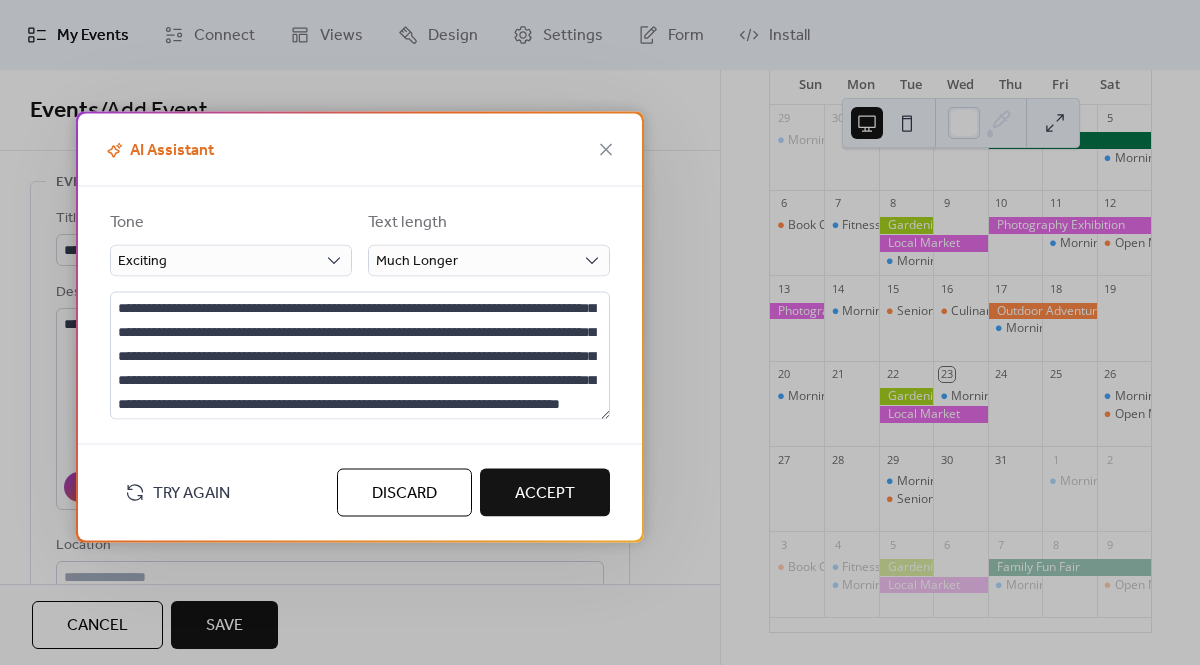 type on "**********" 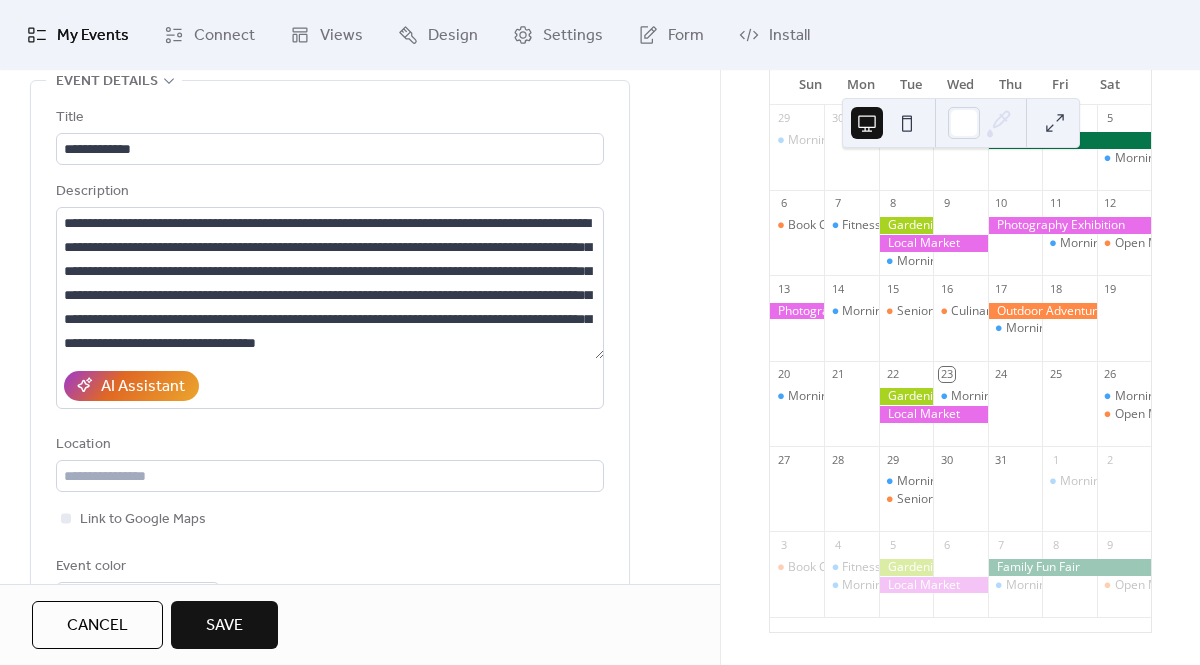 scroll, scrollTop: 179, scrollLeft: 0, axis: vertical 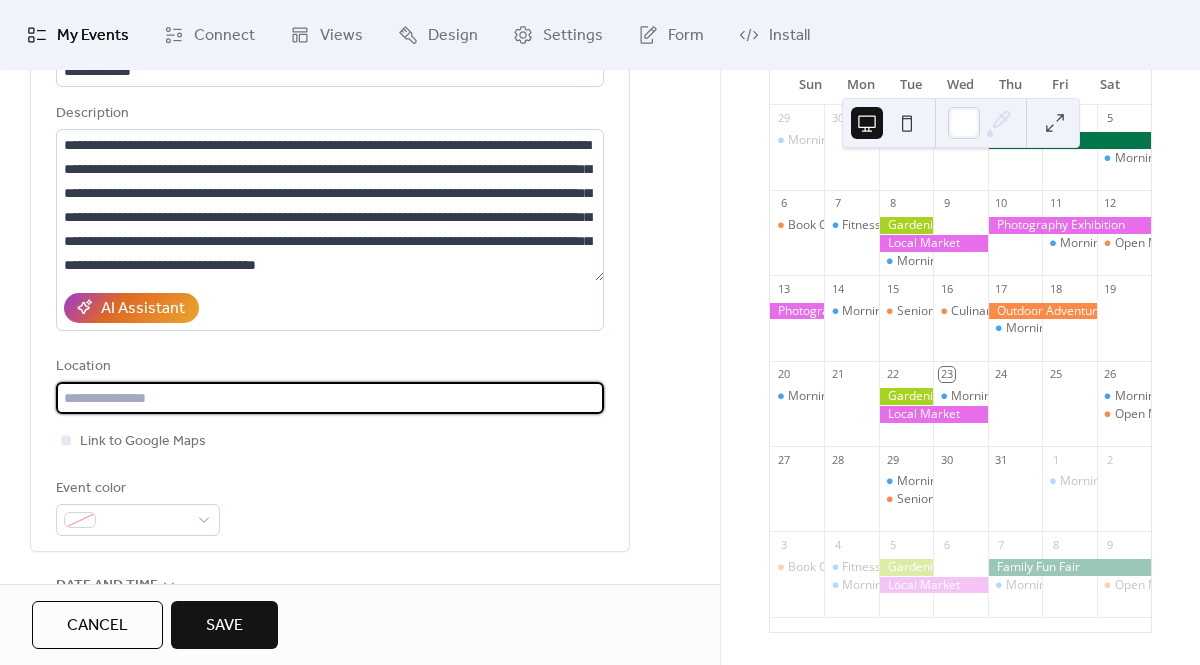 click at bounding box center (330, 398) 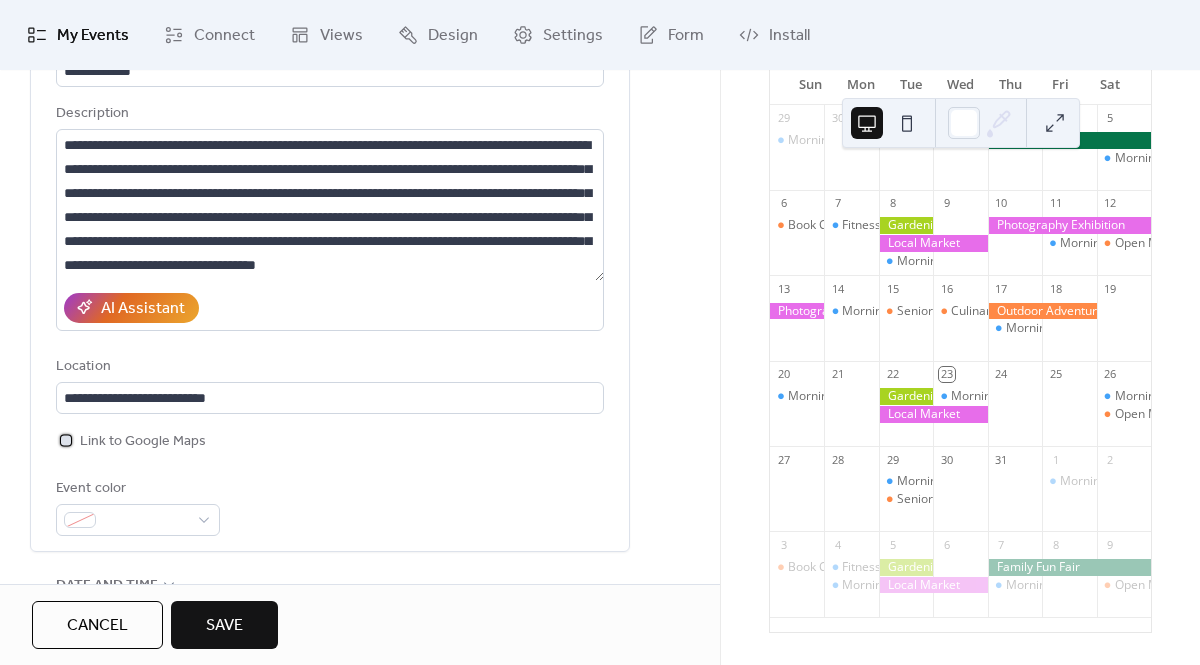 click on "Link to Google Maps" at bounding box center (143, 442) 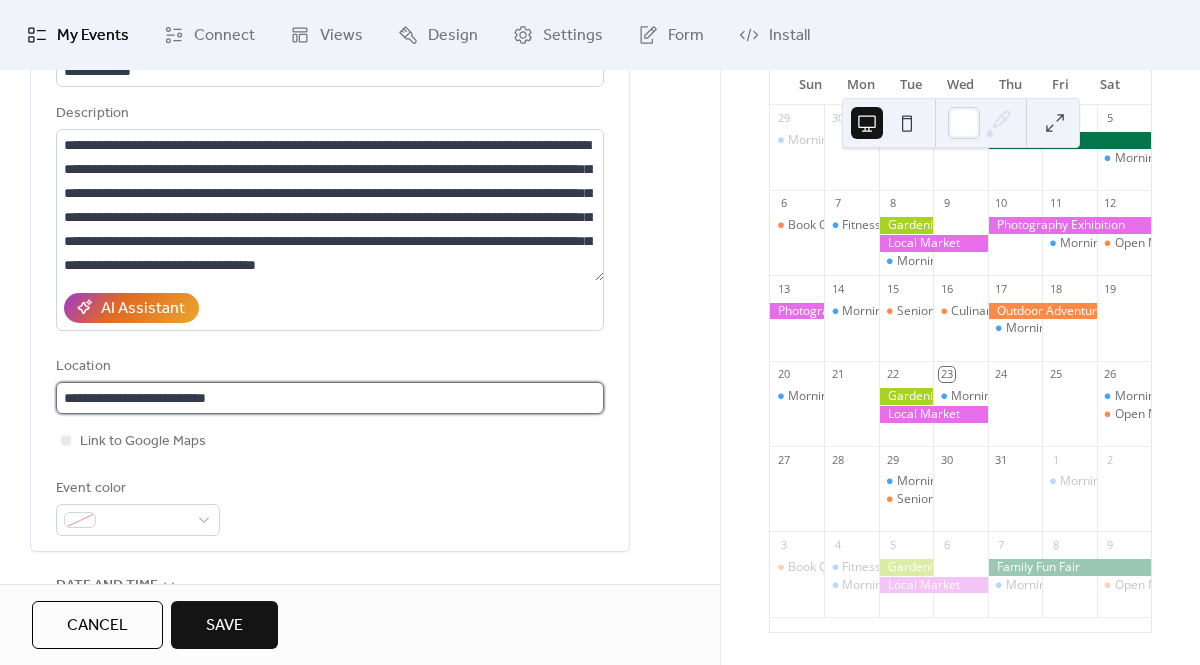 click on "**********" at bounding box center (330, 398) 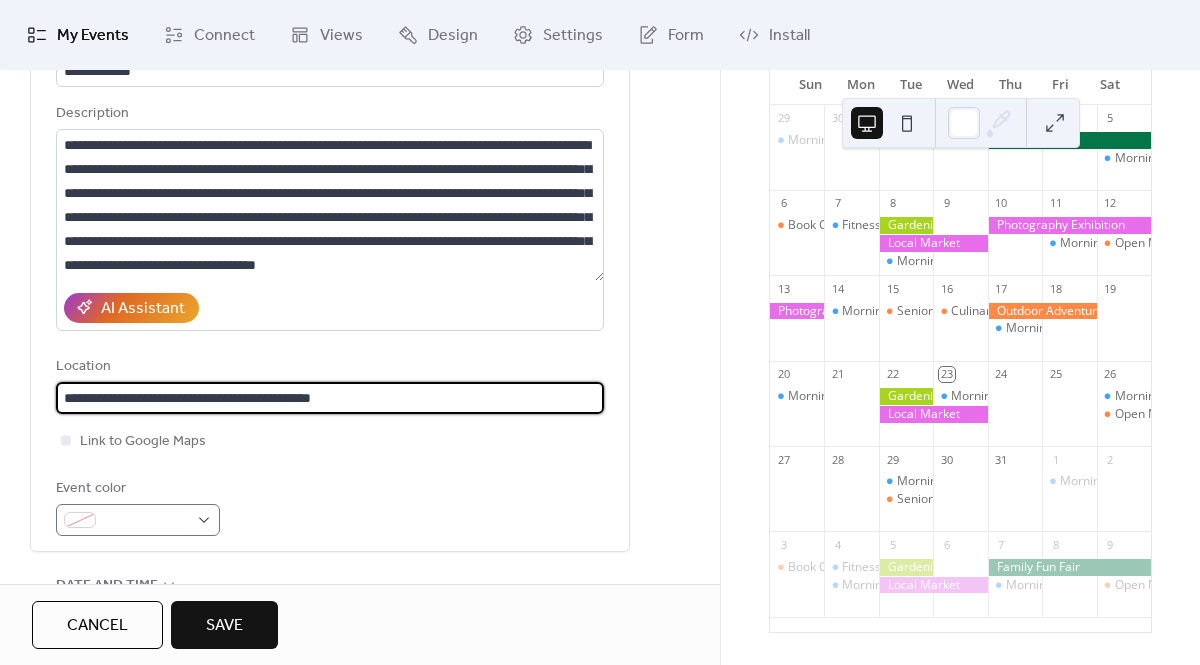 type on "**********" 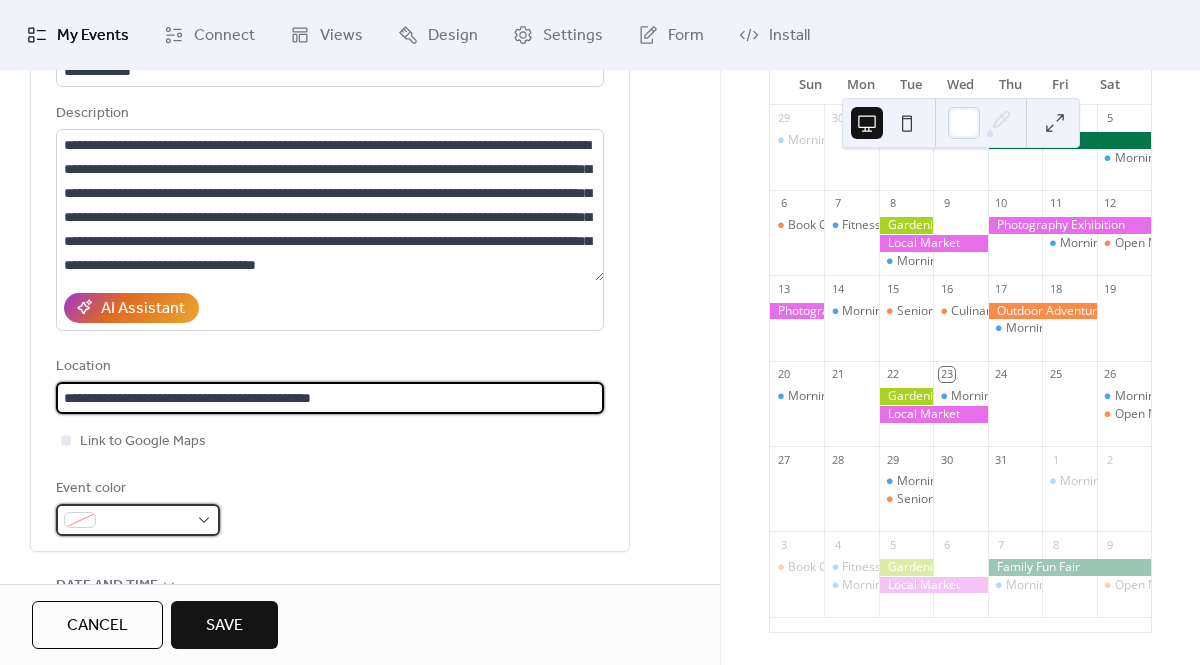 click at bounding box center [146, 521] 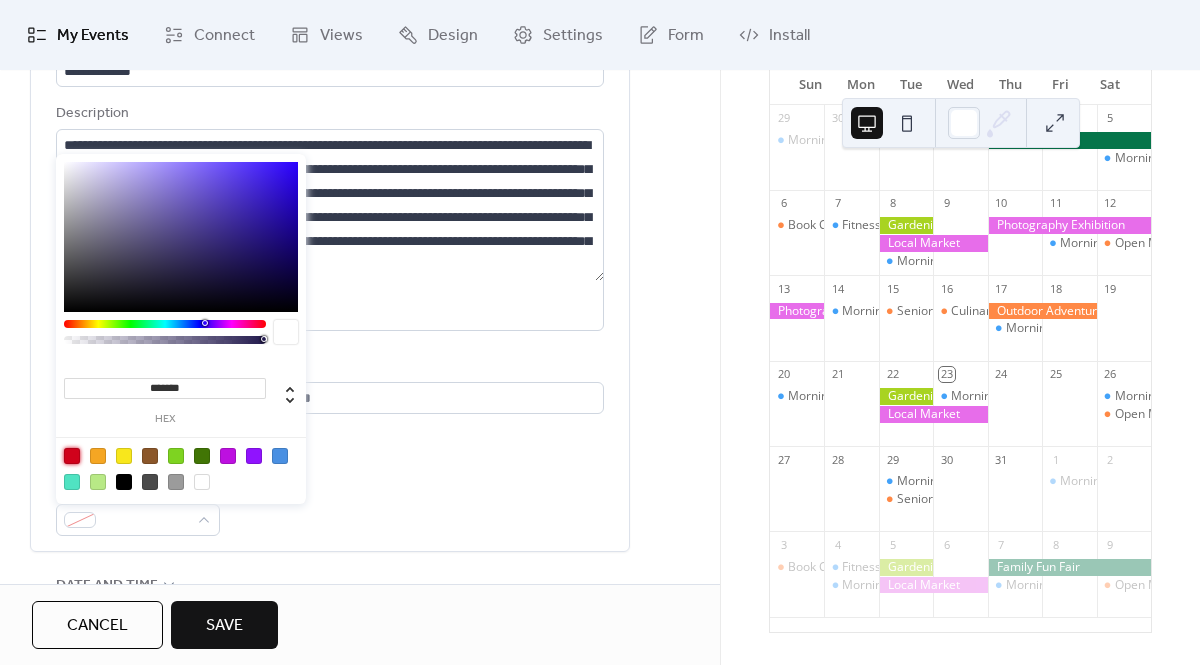 click at bounding box center (72, 456) 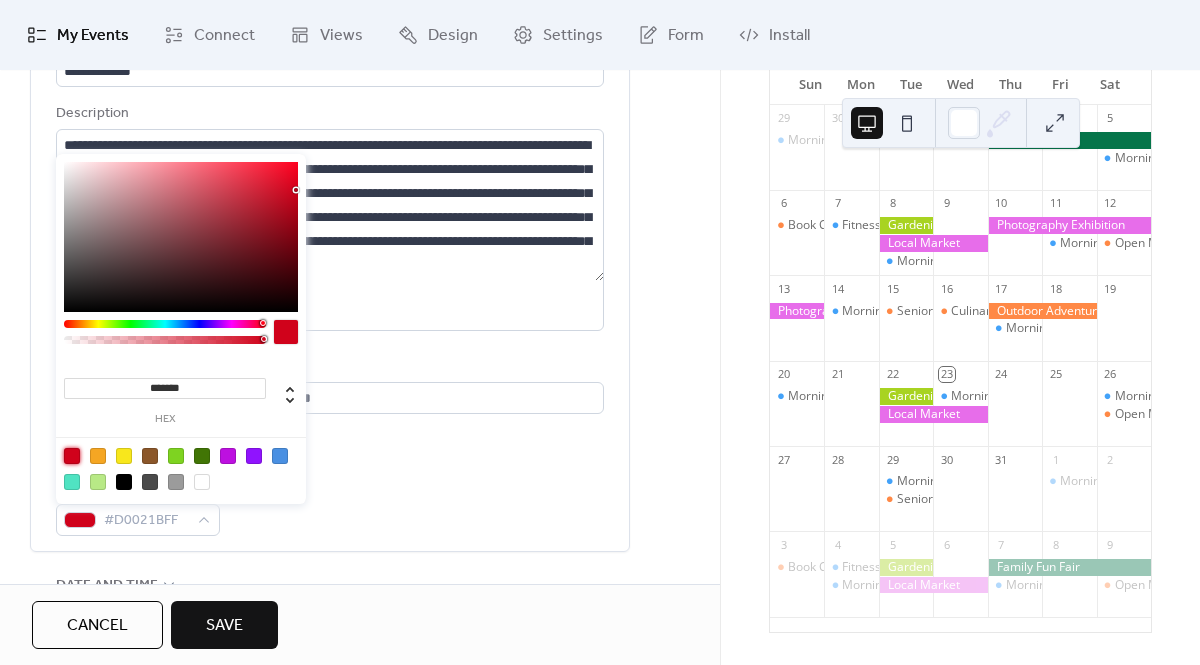 click on "Event color #D0021BFF" at bounding box center (330, 506) 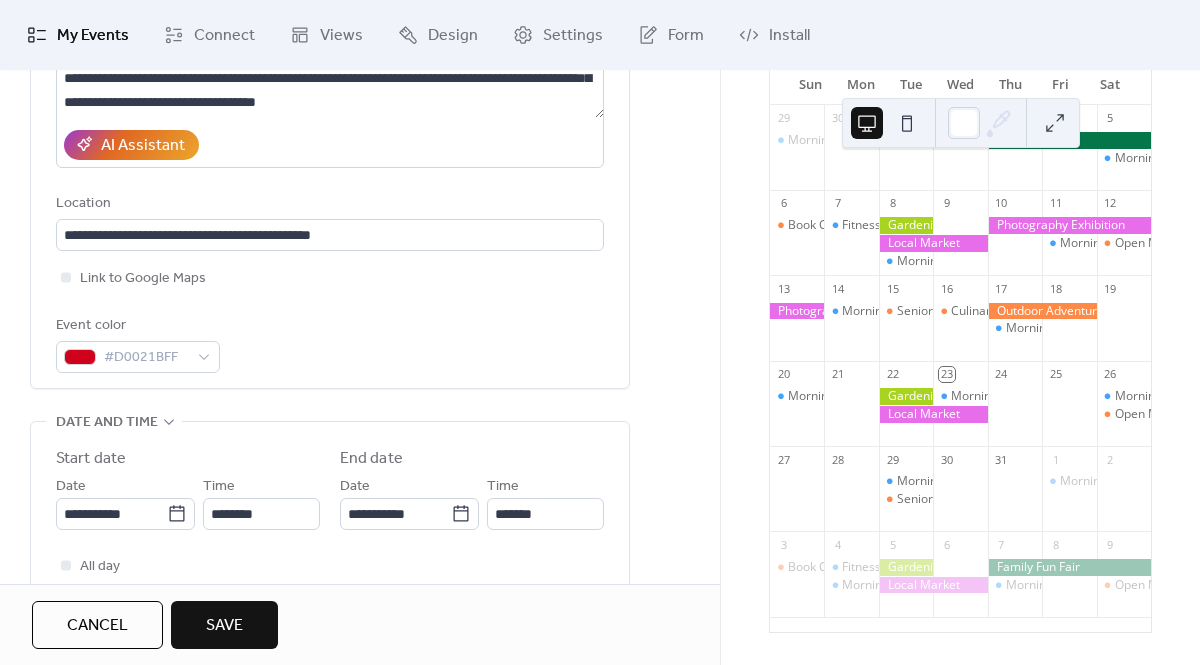 scroll, scrollTop: 346, scrollLeft: 0, axis: vertical 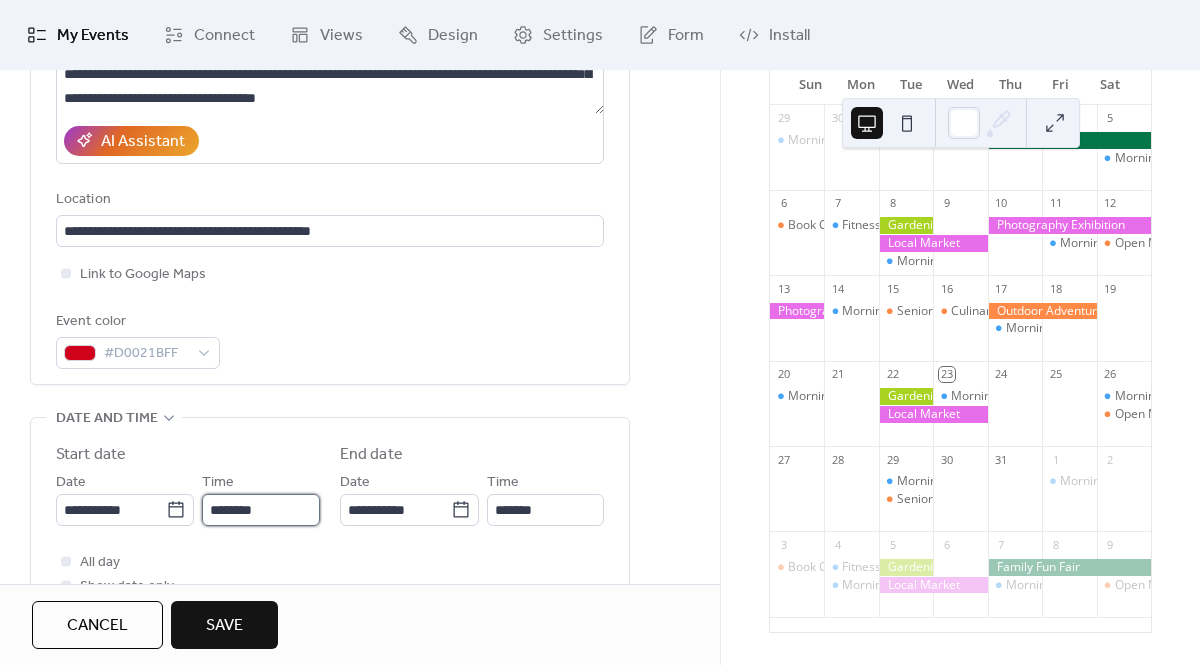 click on "********" at bounding box center [261, 510] 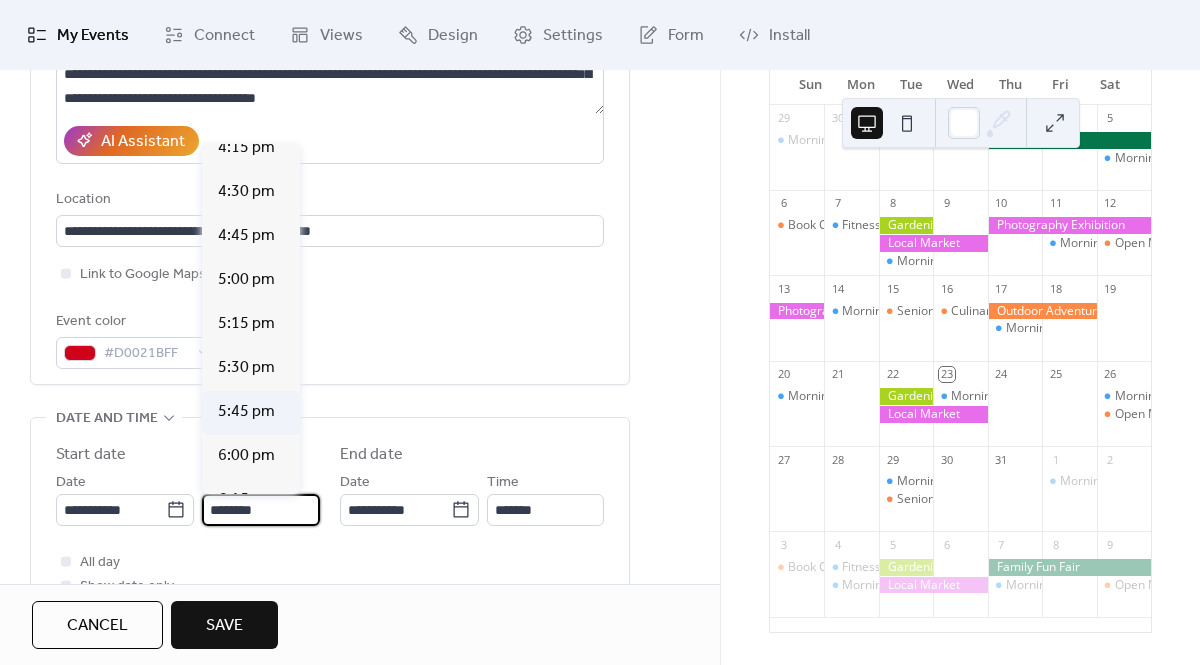 scroll, scrollTop: 2888, scrollLeft: 0, axis: vertical 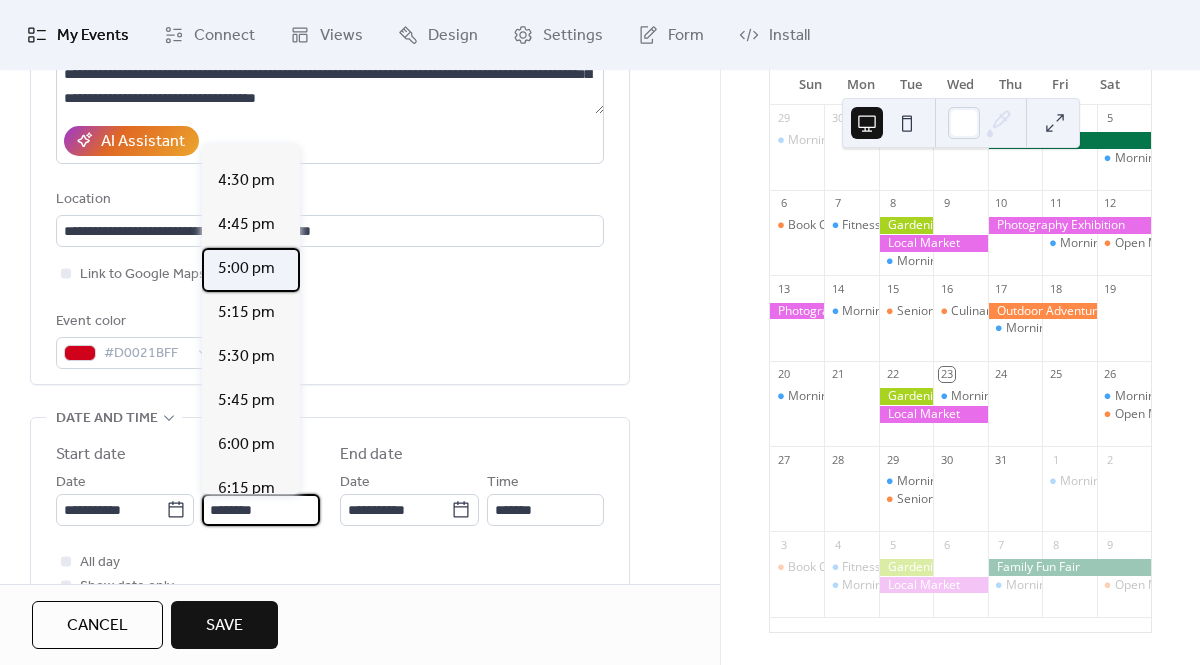click on "5:00 pm" at bounding box center [246, 269] 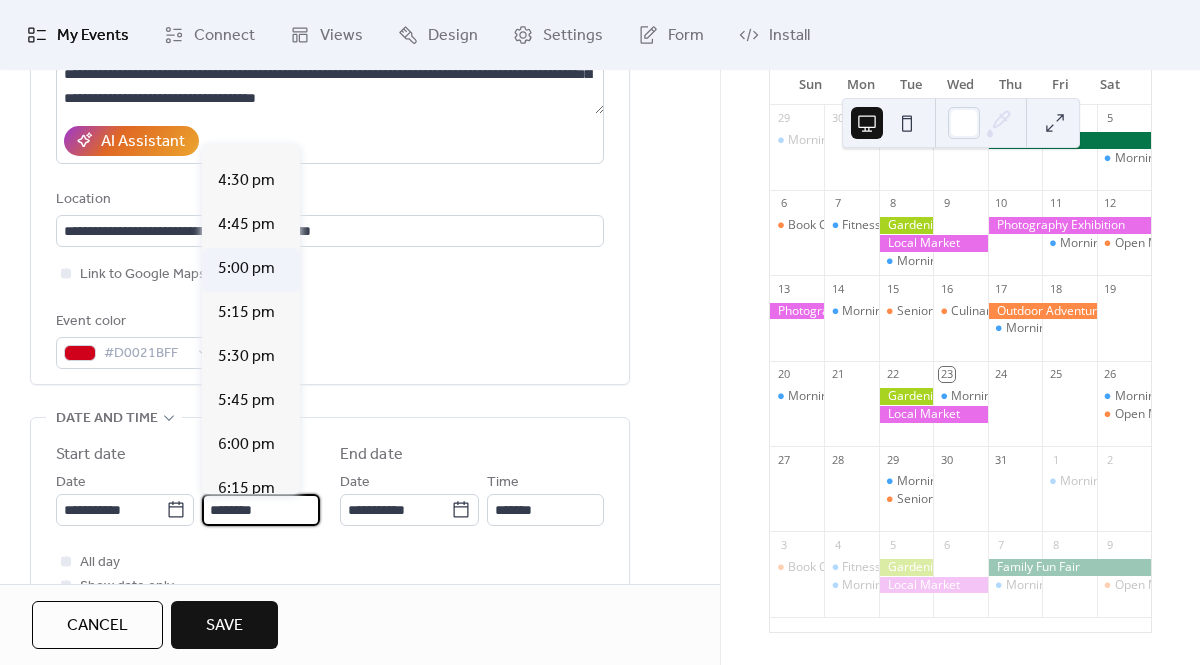 type on "*******" 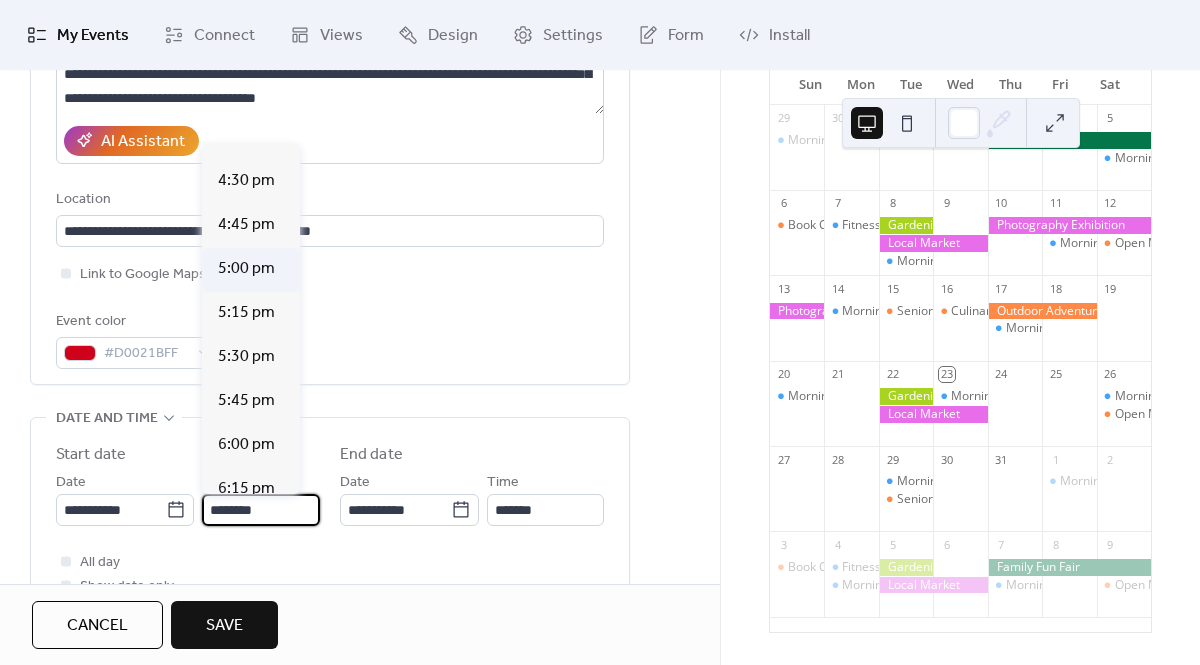 type on "*******" 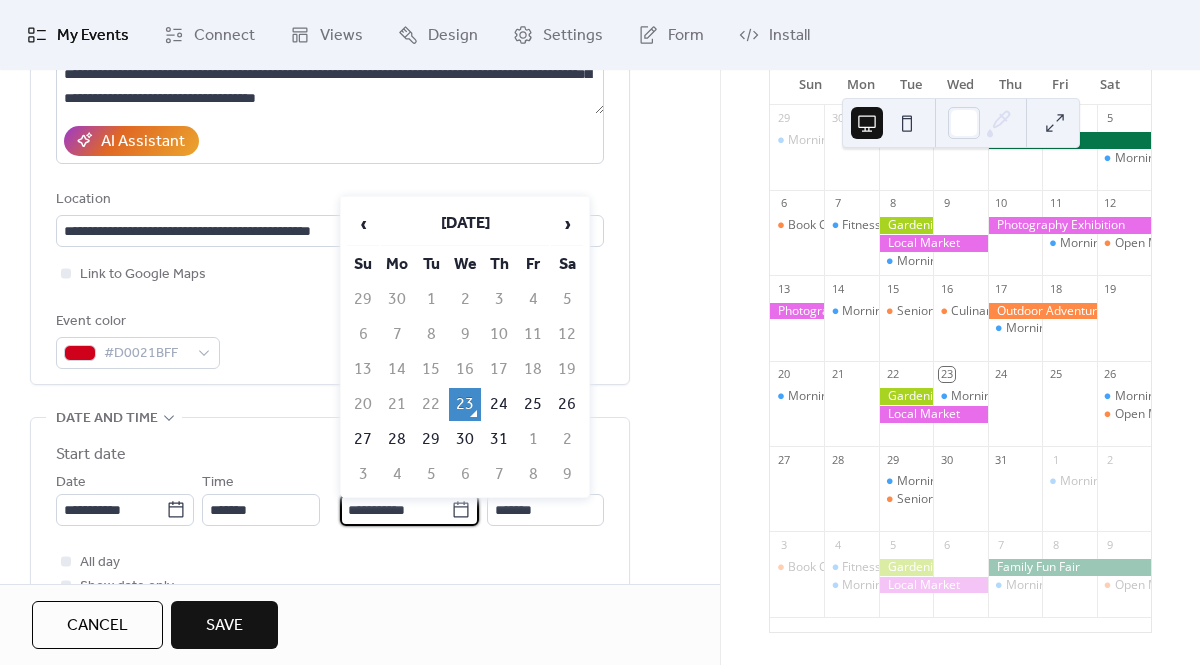 click on "**********" at bounding box center [395, 510] 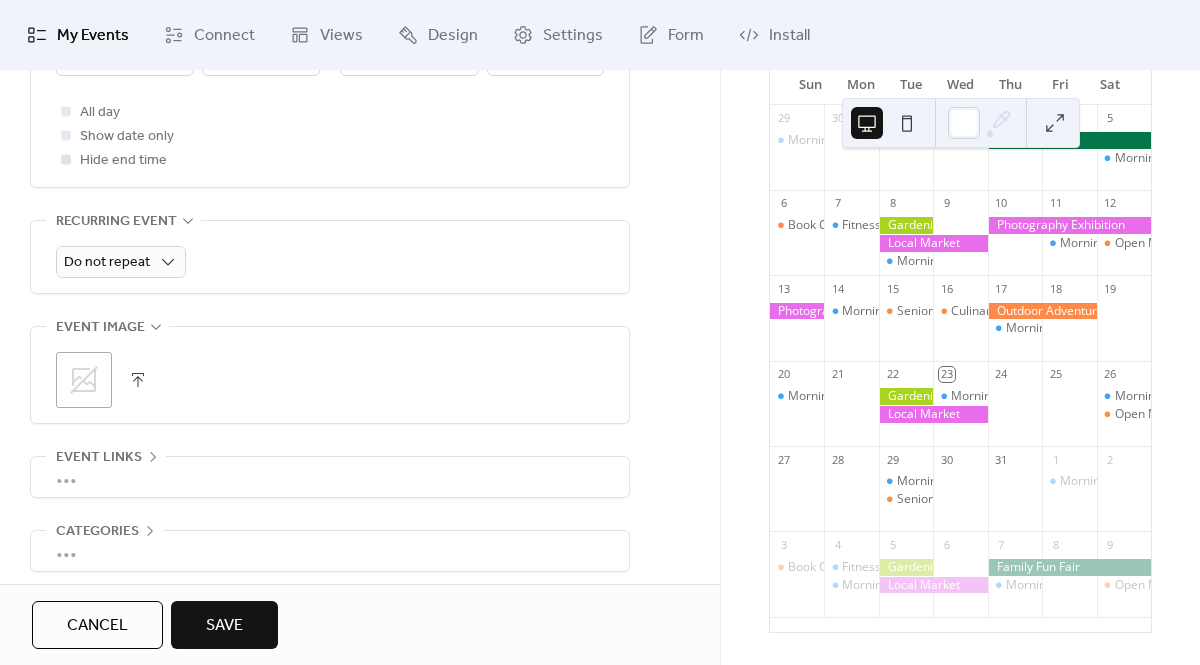 scroll, scrollTop: 828, scrollLeft: 0, axis: vertical 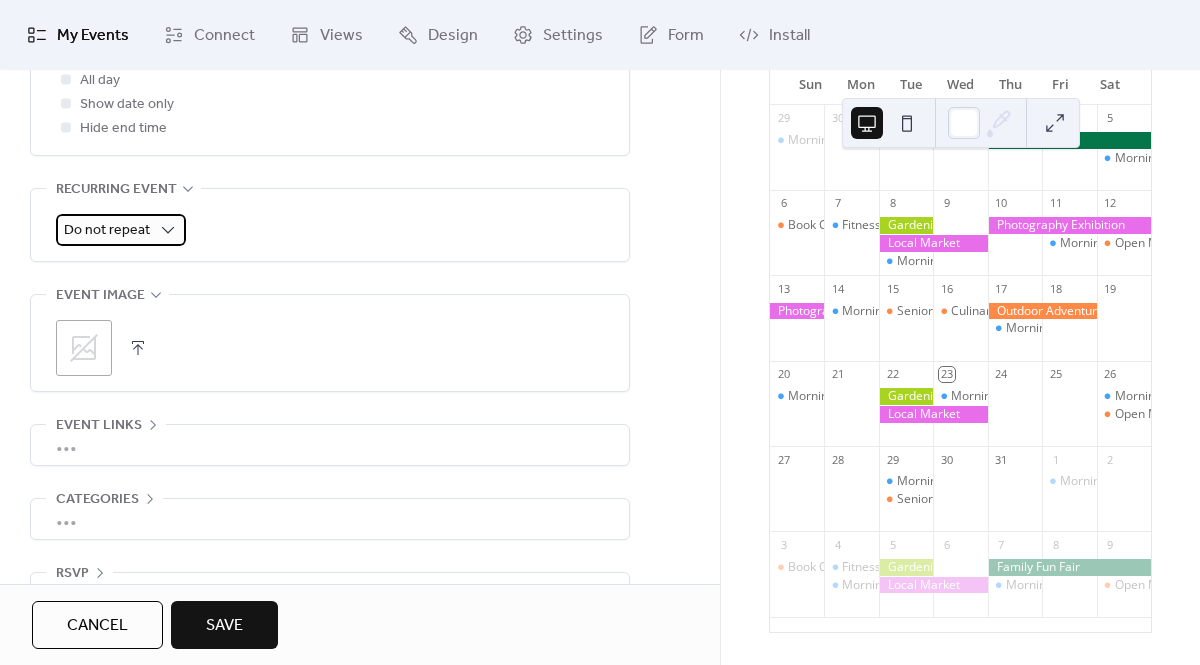 click on "Do not repeat" at bounding box center [107, 230] 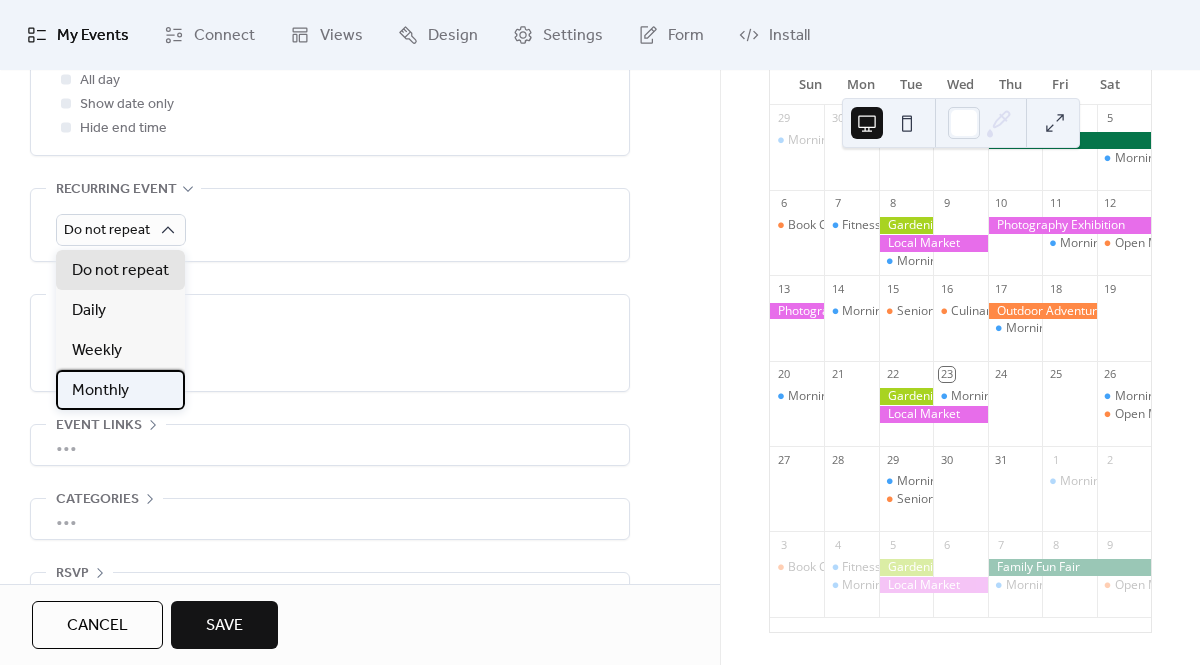 click on "Monthly" at bounding box center (100, 391) 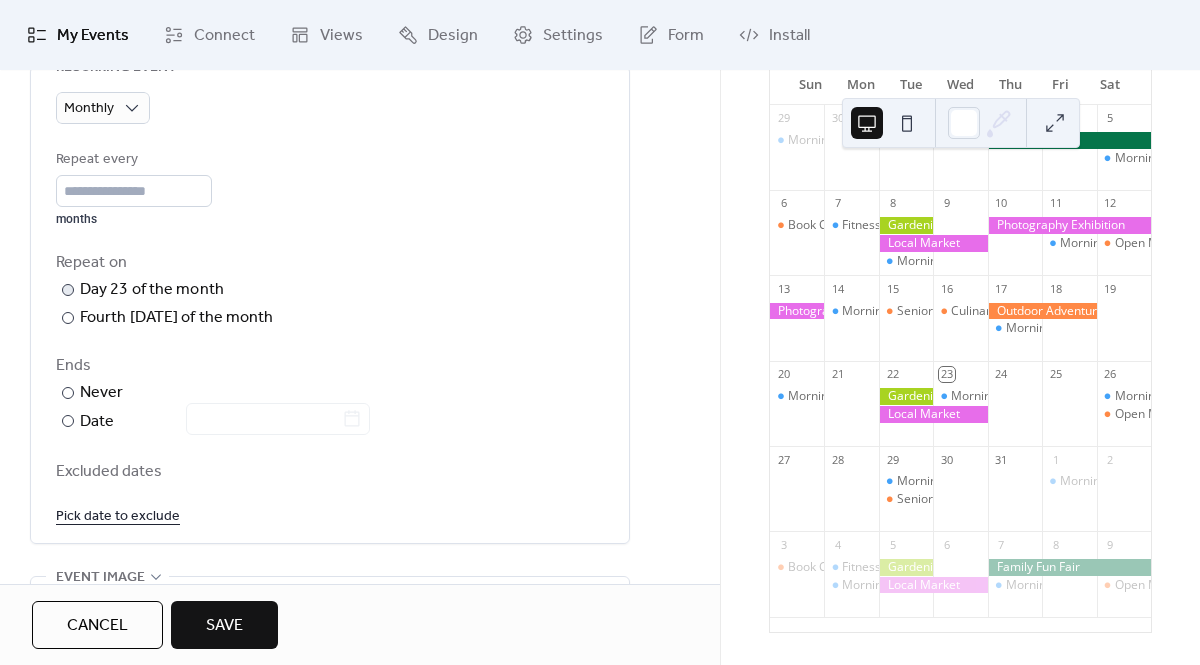 scroll, scrollTop: 941, scrollLeft: 0, axis: vertical 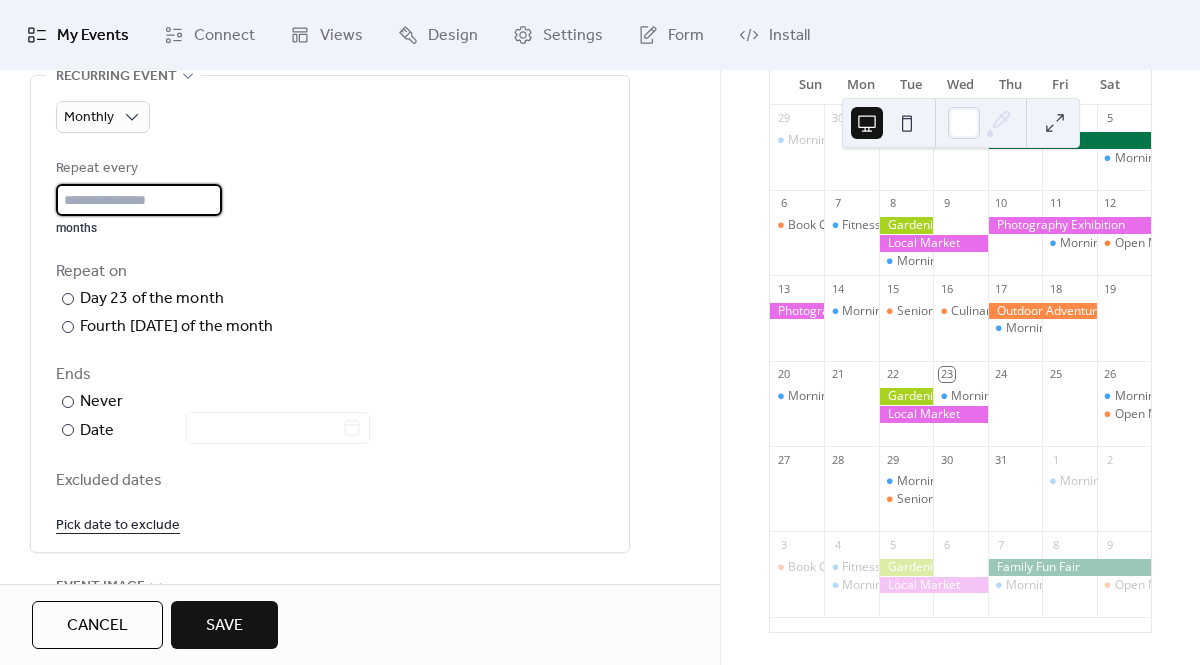 click on "*" at bounding box center (139, 200) 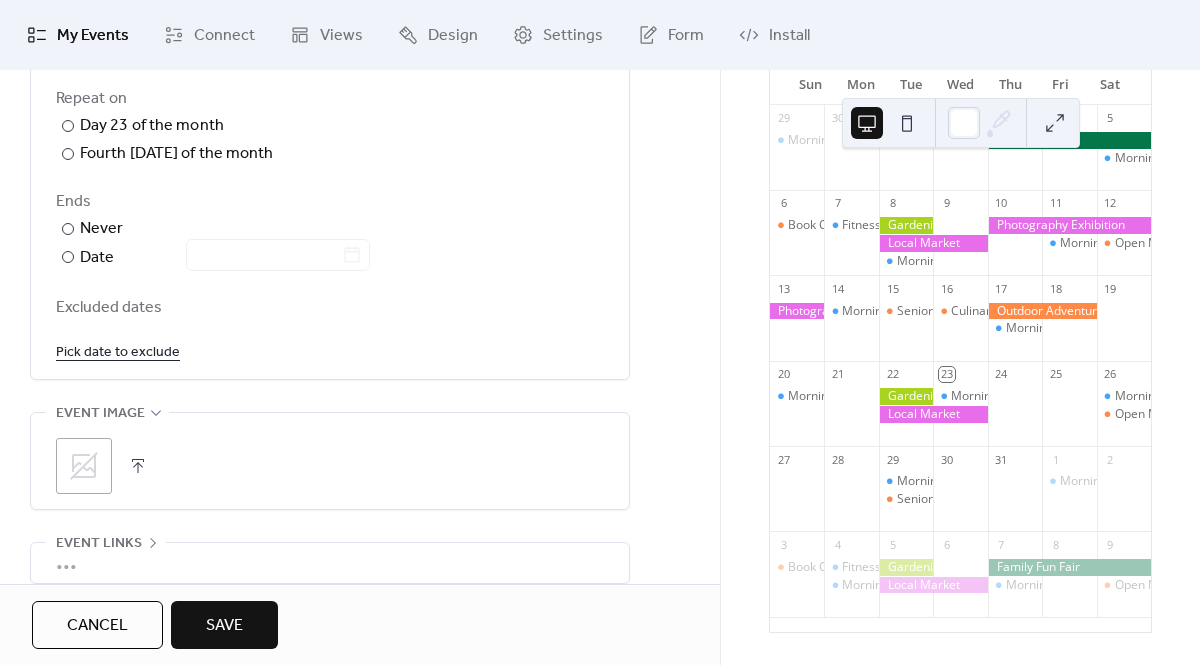 scroll, scrollTop: 1153, scrollLeft: 0, axis: vertical 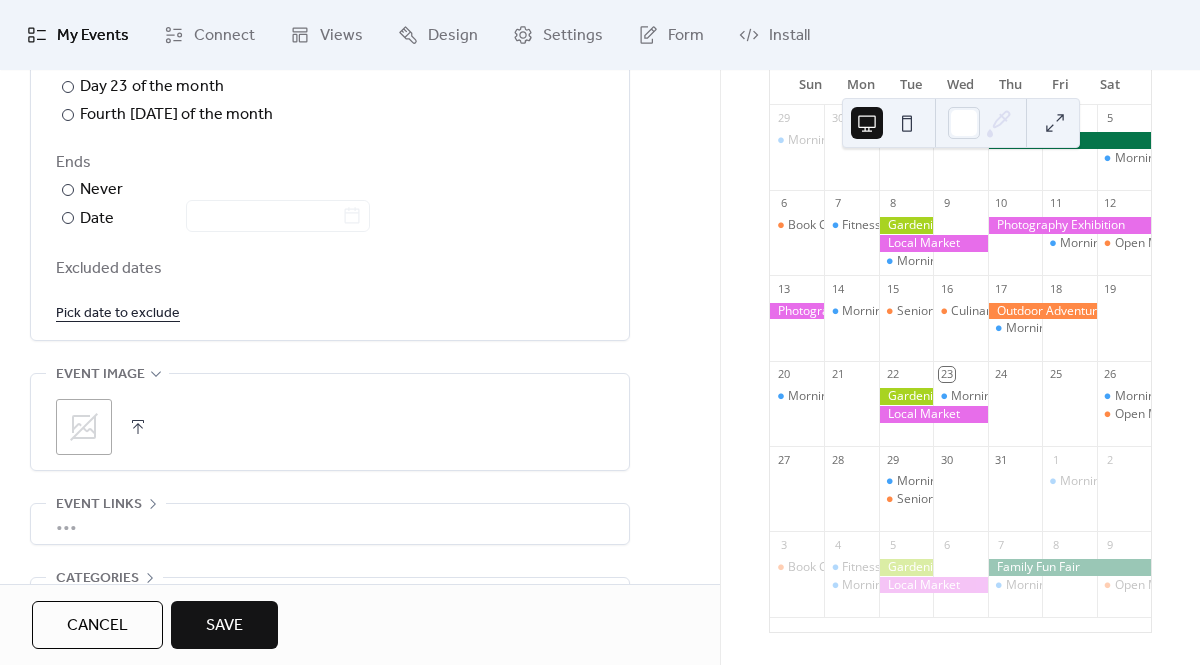 click on "Pick date to exclude" at bounding box center (118, 312) 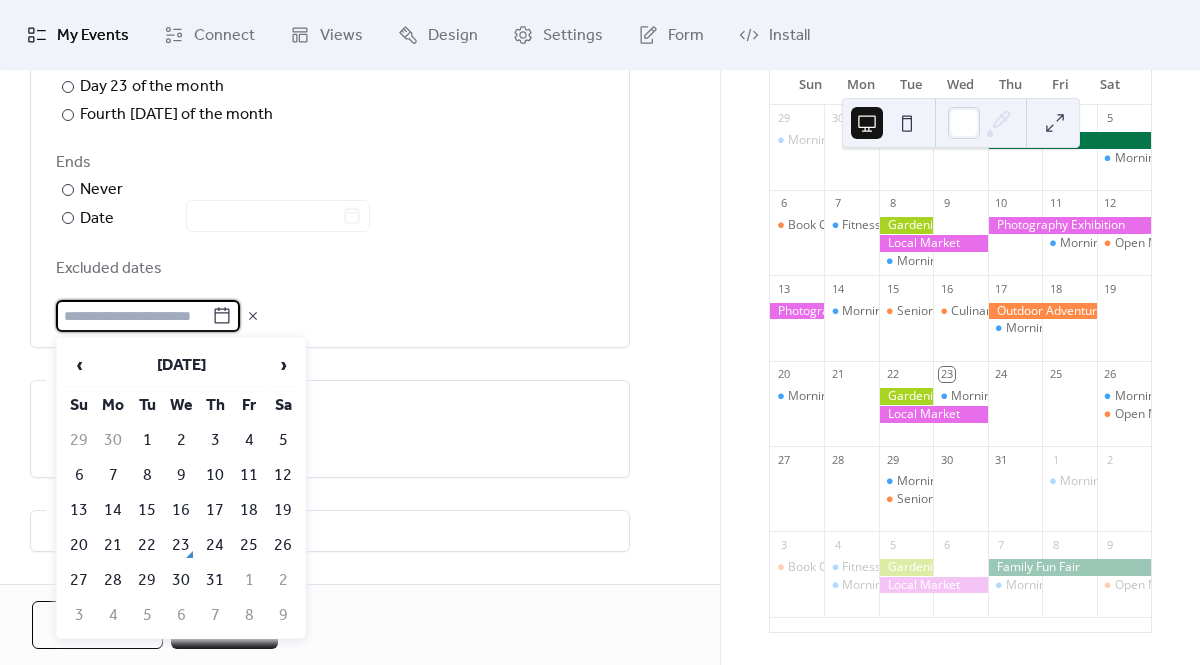 click 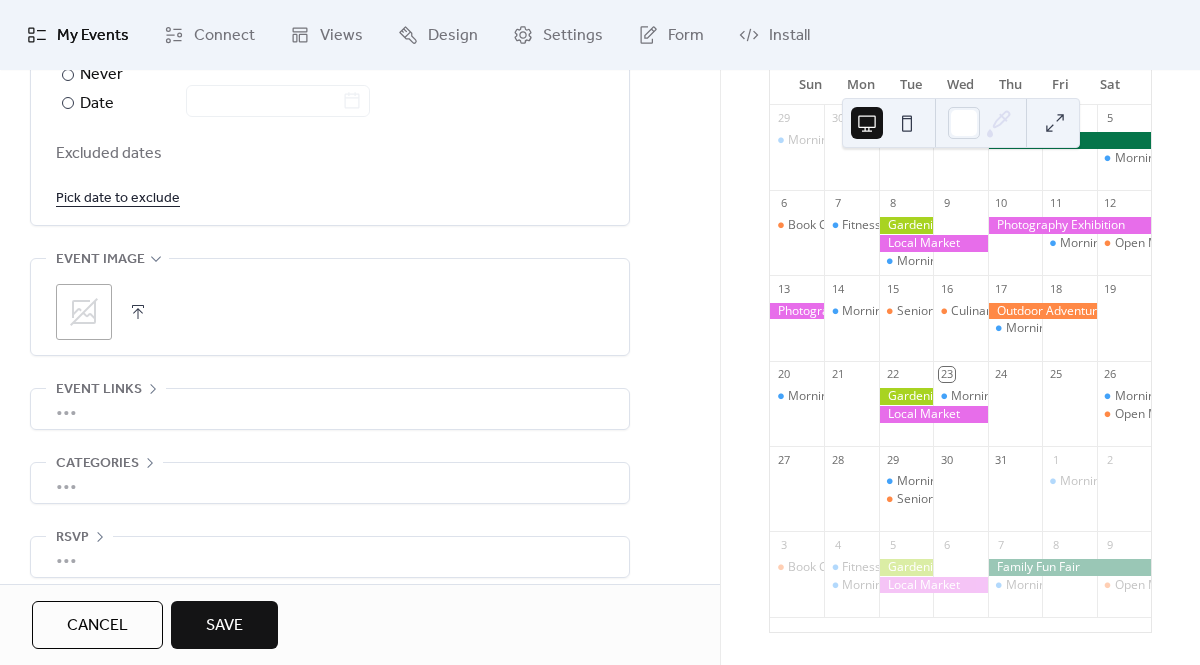scroll, scrollTop: 1271, scrollLeft: 0, axis: vertical 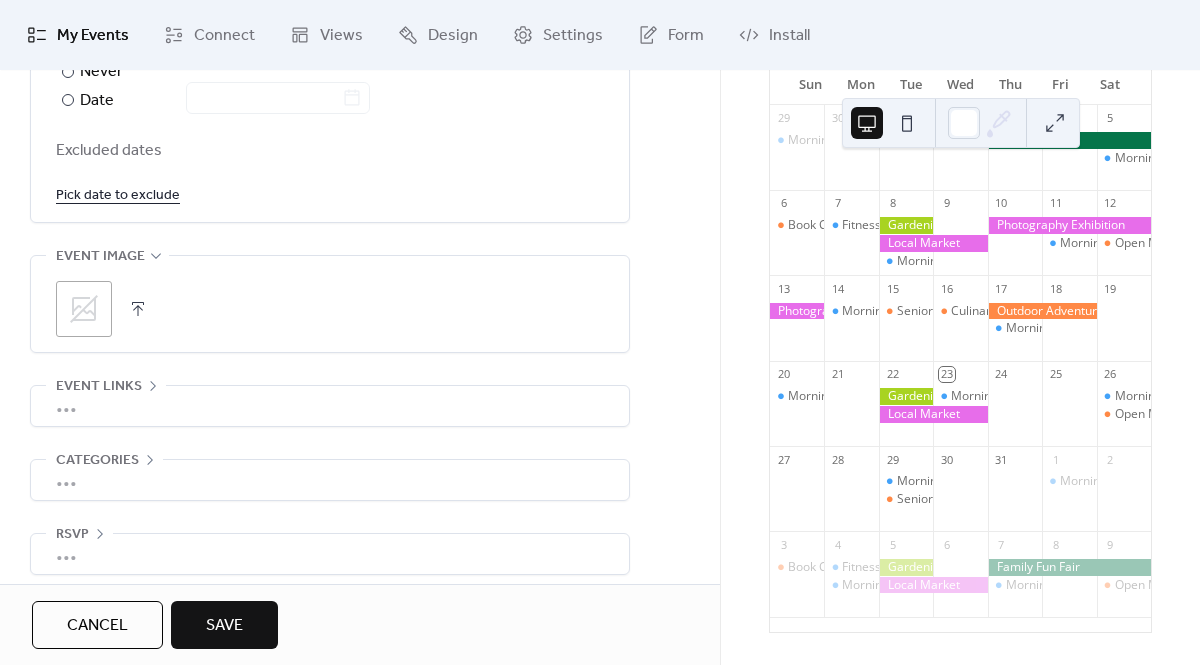 click on "Save" at bounding box center (224, 625) 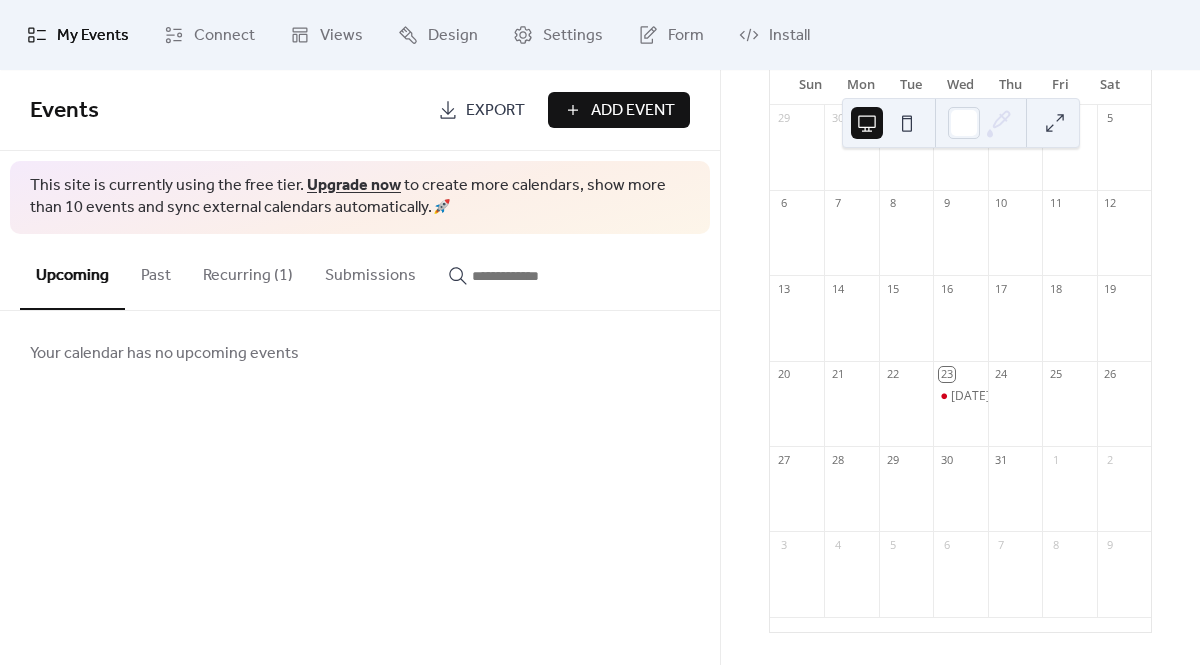 click on "Events Export Add Event" at bounding box center (360, 110) 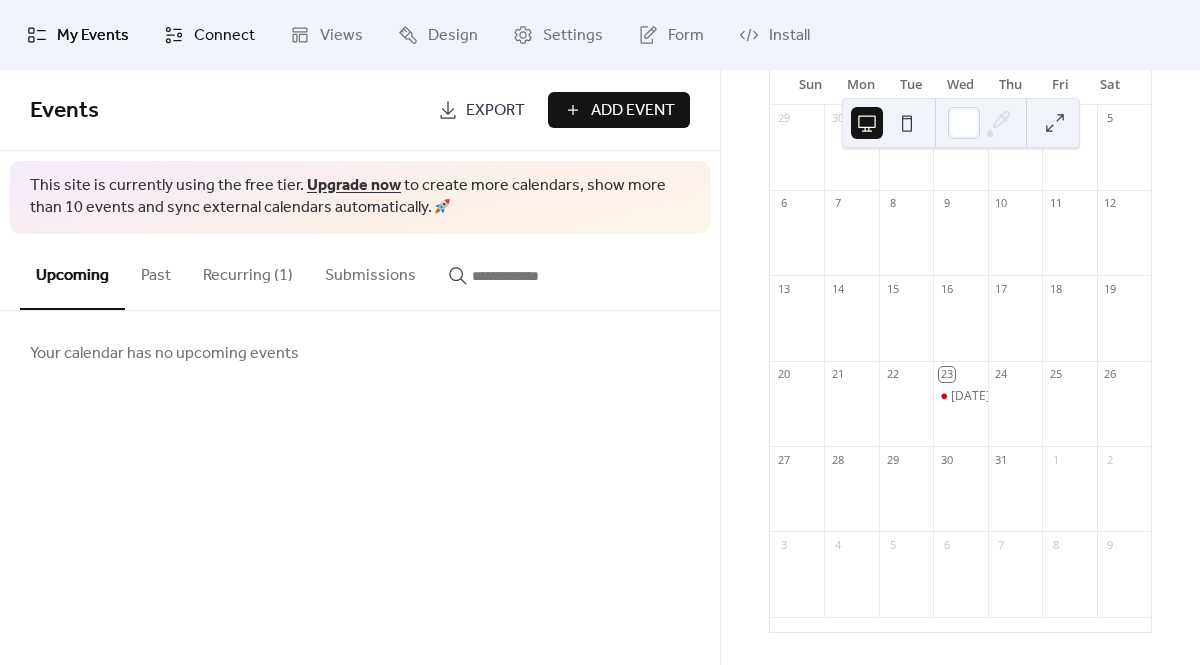 click on "Connect" at bounding box center [224, 36] 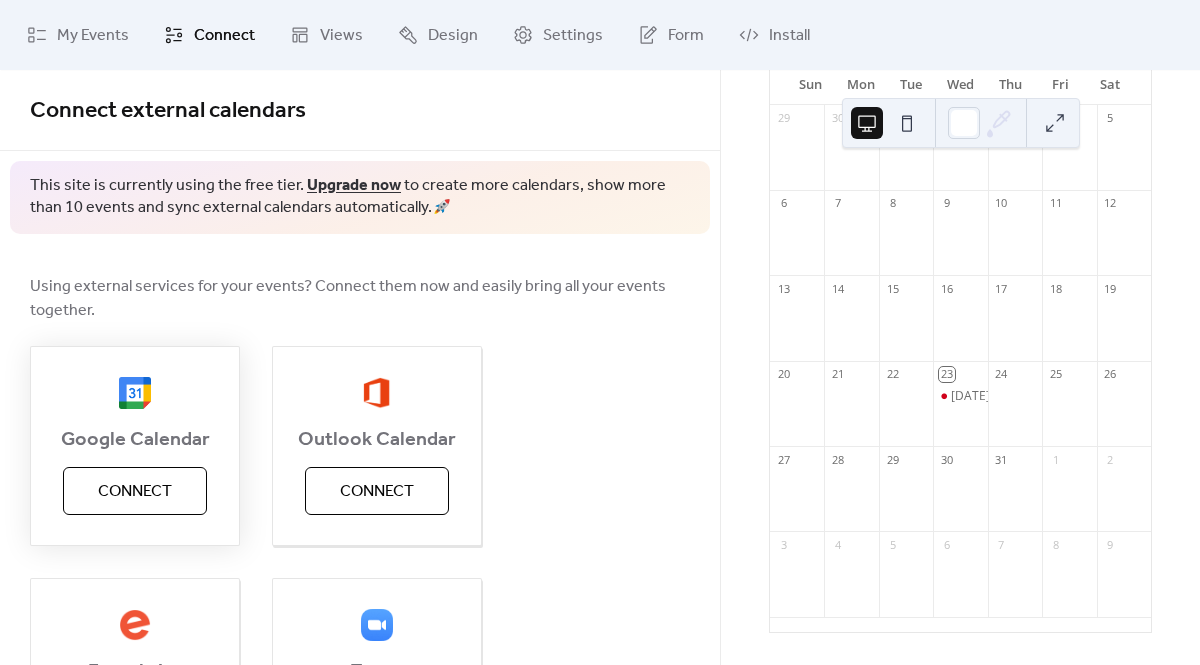 click on "Connect" at bounding box center (135, 491) 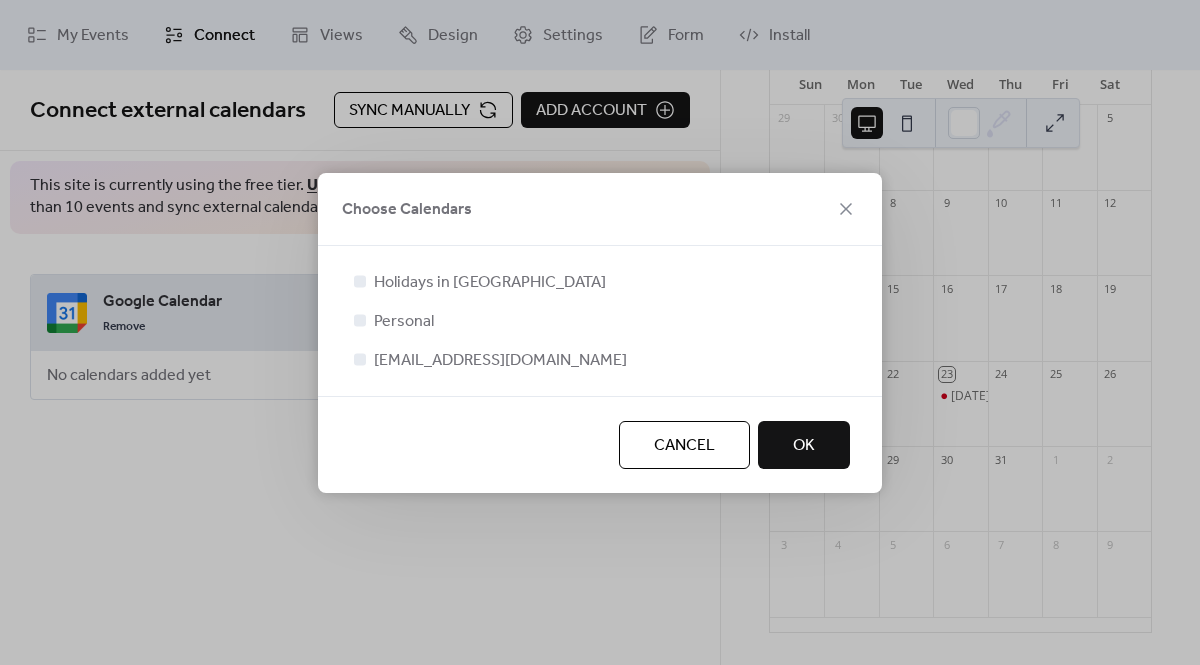 click on "OK" at bounding box center (804, 445) 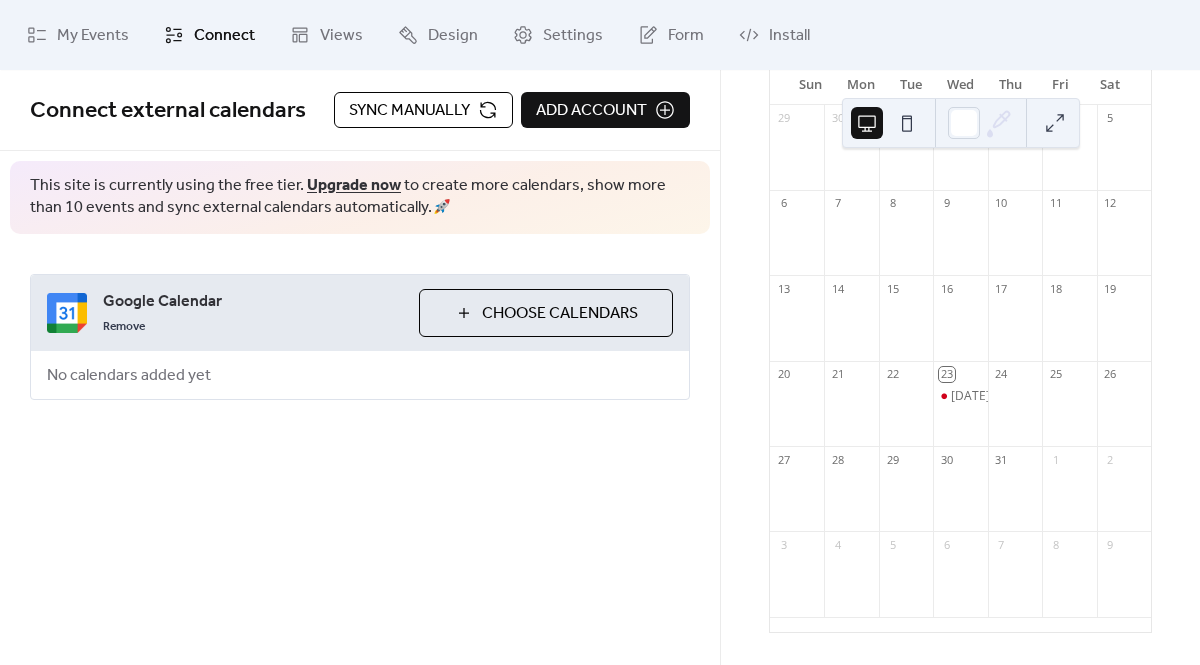 click on "Choose Calendars" at bounding box center (560, 314) 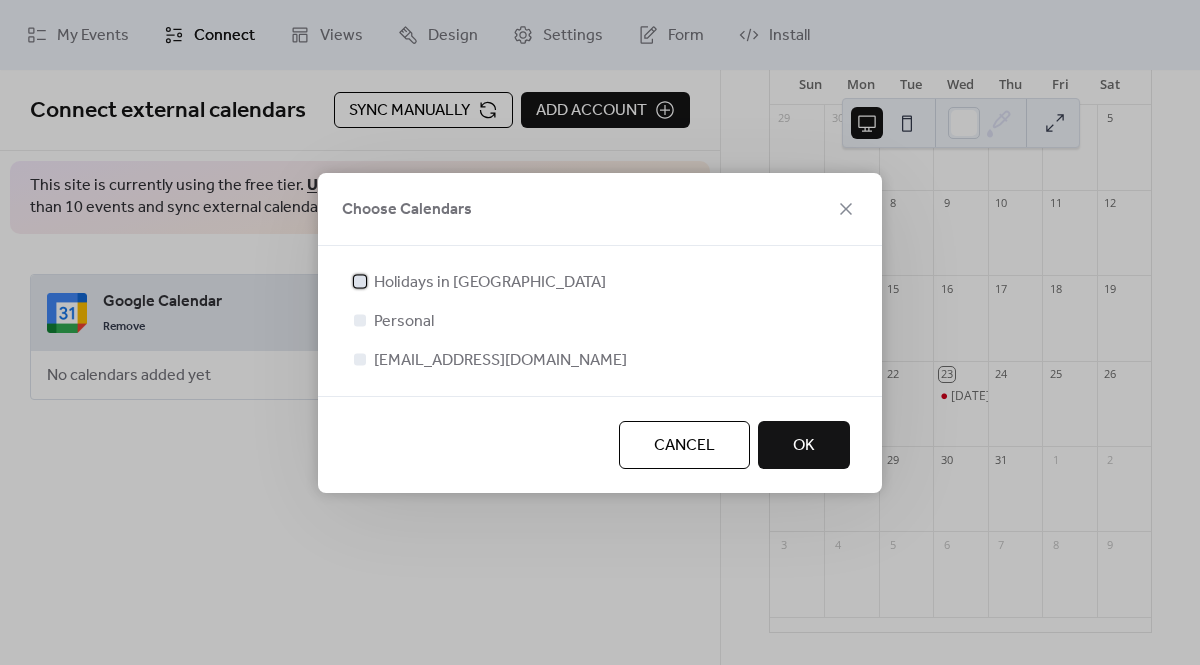 click on "Holidays in [GEOGRAPHIC_DATA]" at bounding box center (490, 283) 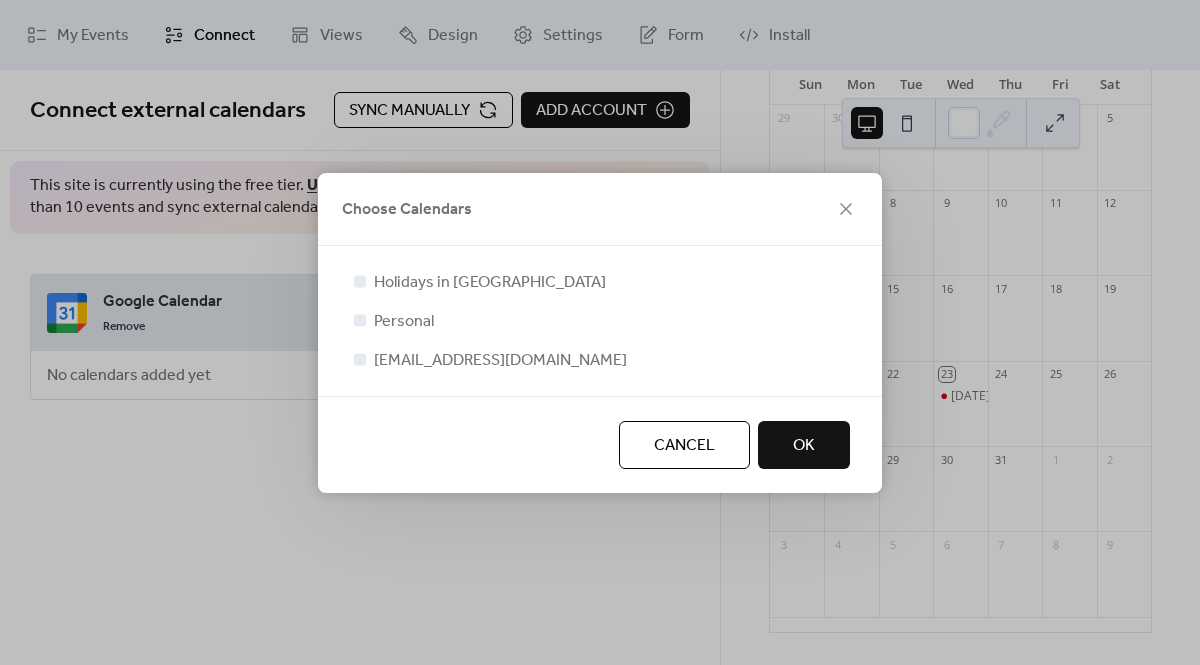 click on "[EMAIL_ADDRESS][DOMAIN_NAME]" at bounding box center (500, 361) 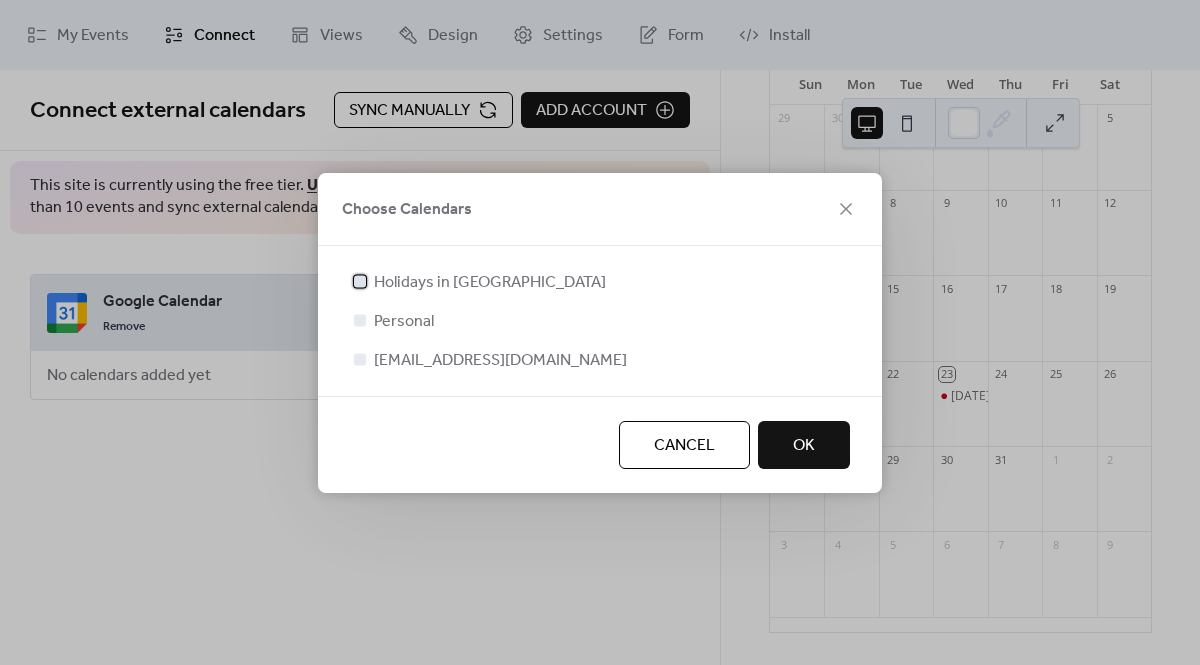 click on "Holidays in [GEOGRAPHIC_DATA]" at bounding box center [478, 282] 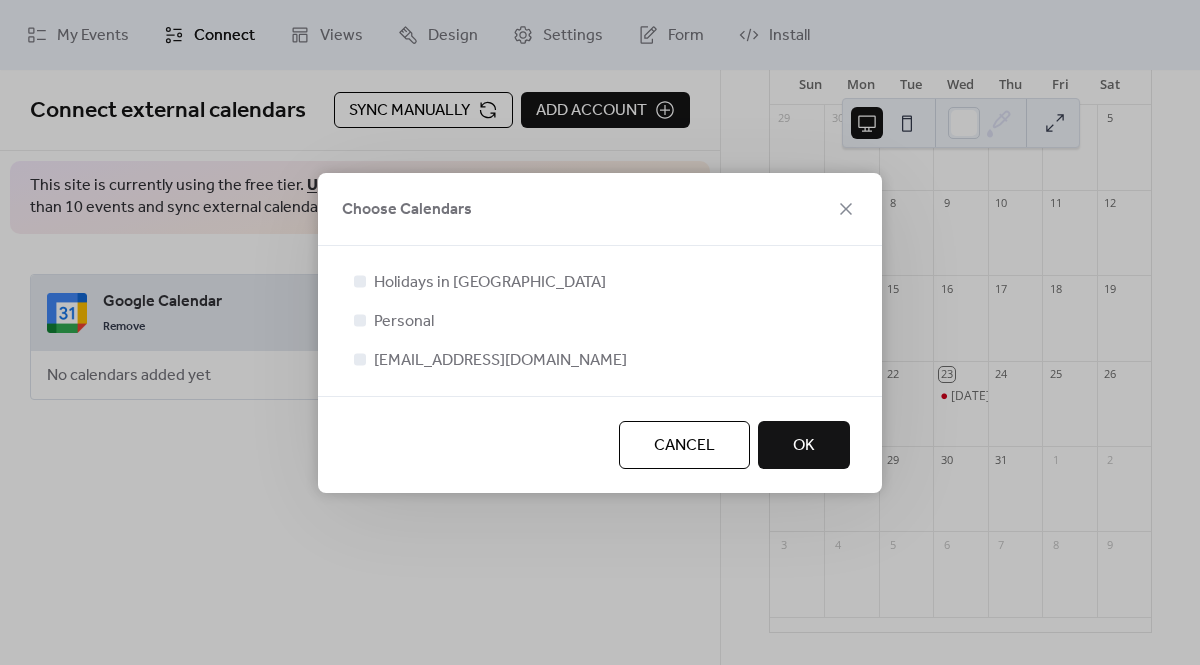 click at bounding box center (600, 384) 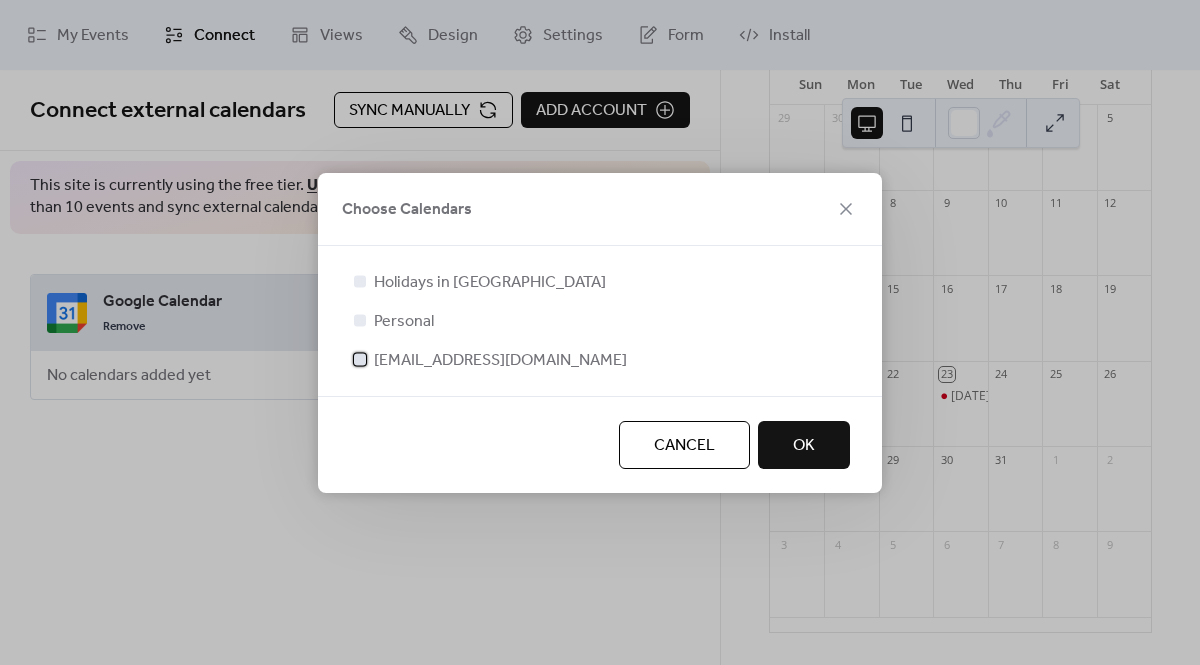 click at bounding box center (360, 359) 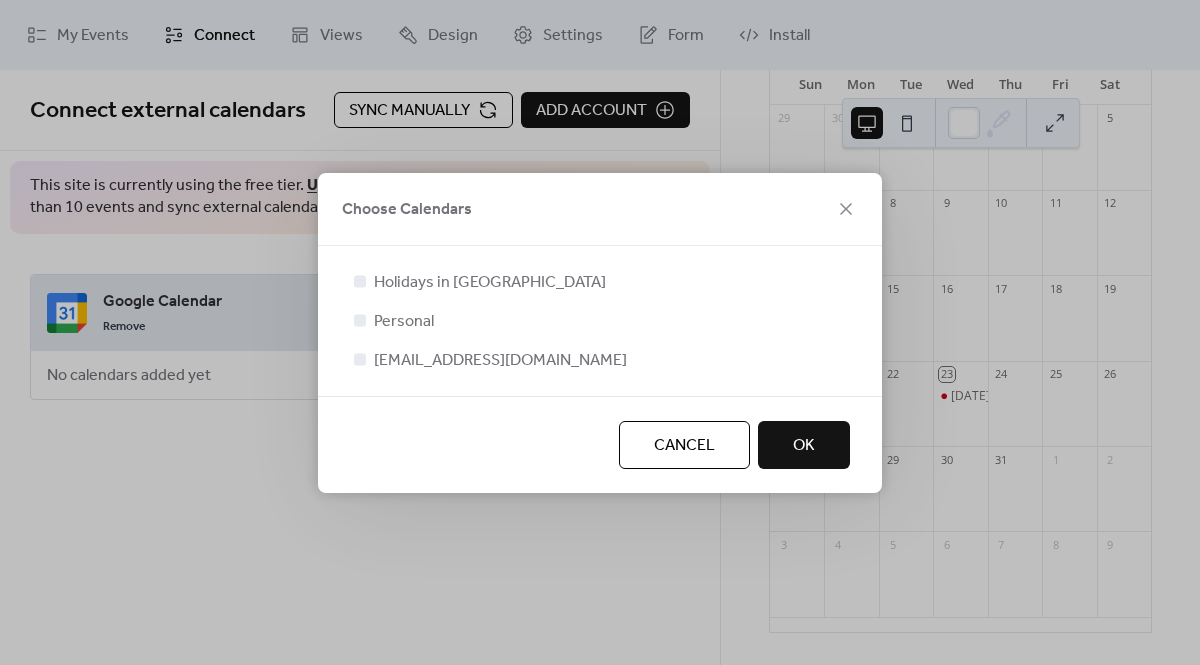 click on "OK" at bounding box center (804, 446) 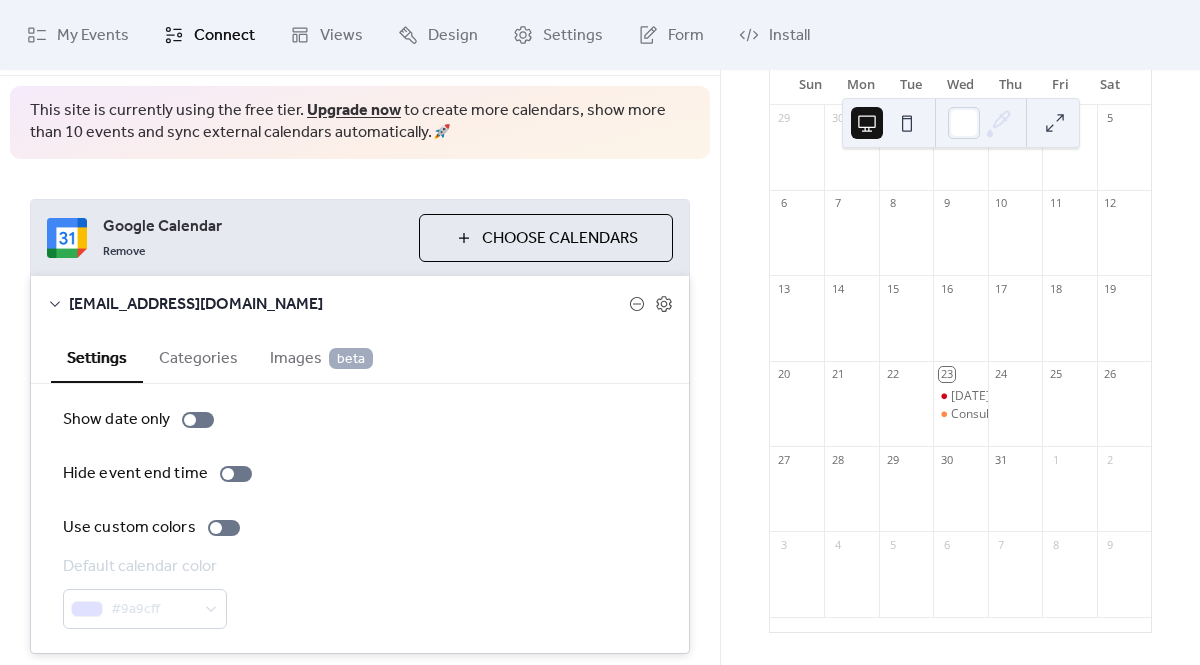 scroll, scrollTop: 0, scrollLeft: 0, axis: both 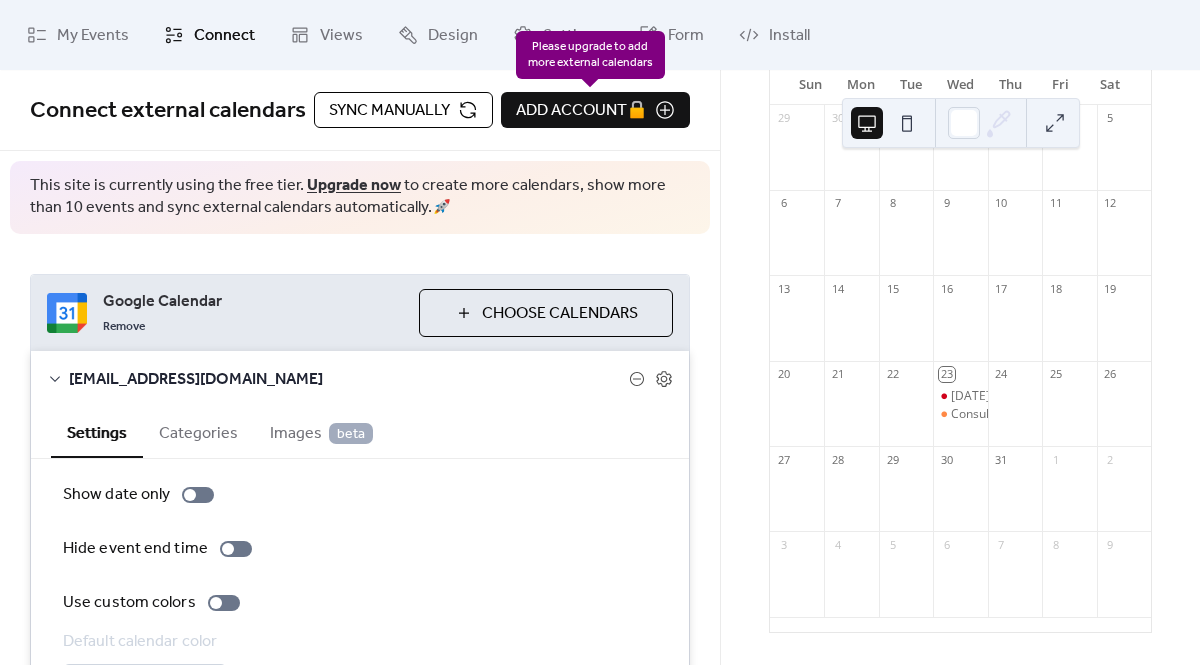 click on "Add account  🔒" at bounding box center (595, 110) 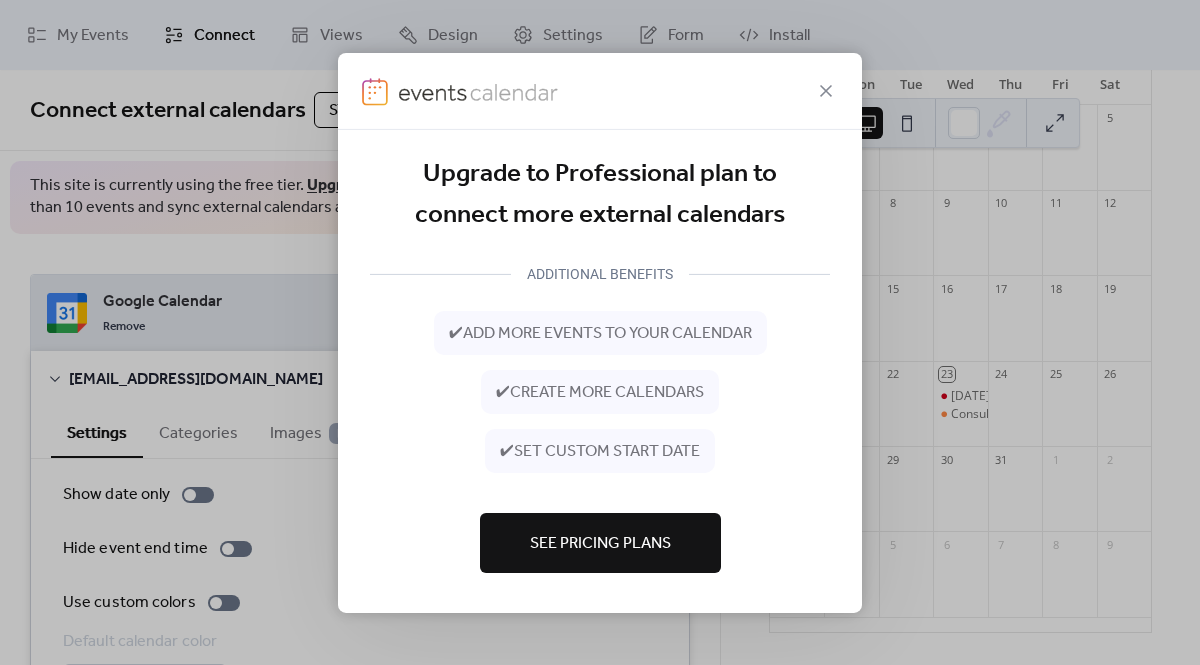click at bounding box center [600, 90] 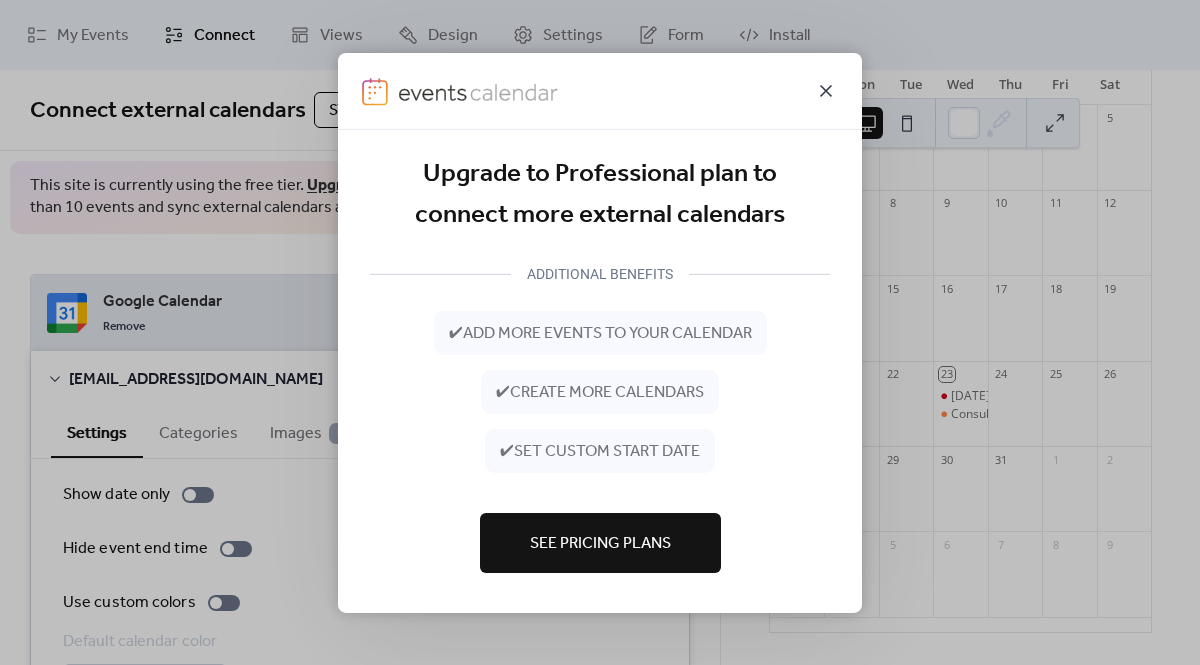 click 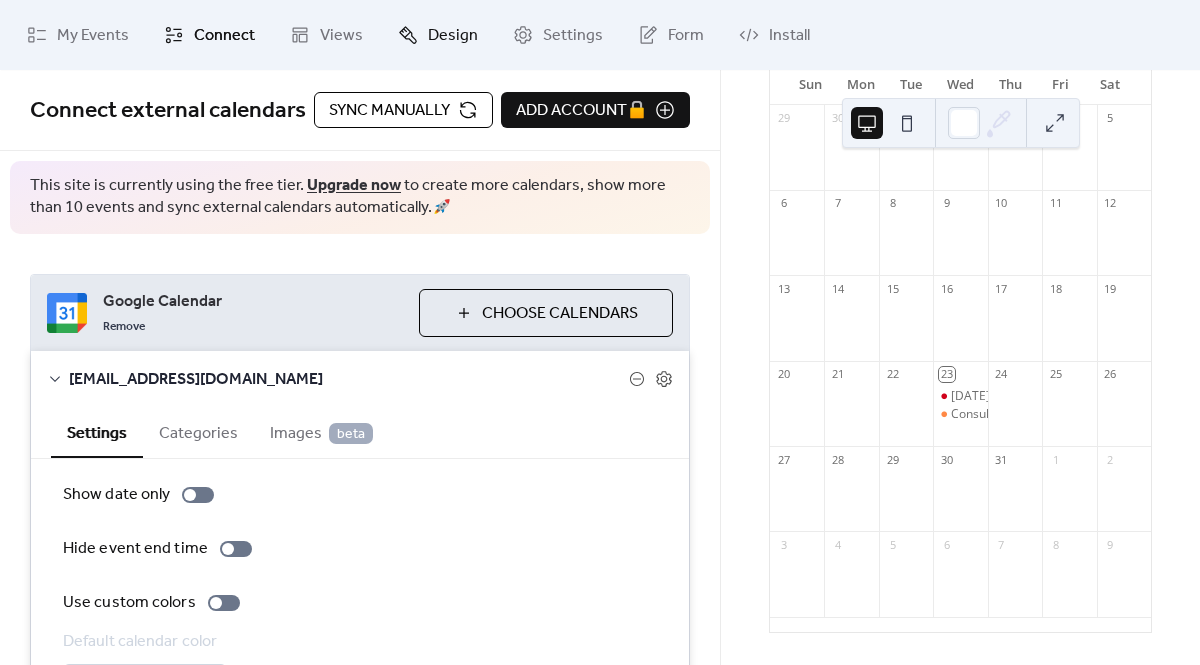 click on "Design" at bounding box center [438, 35] 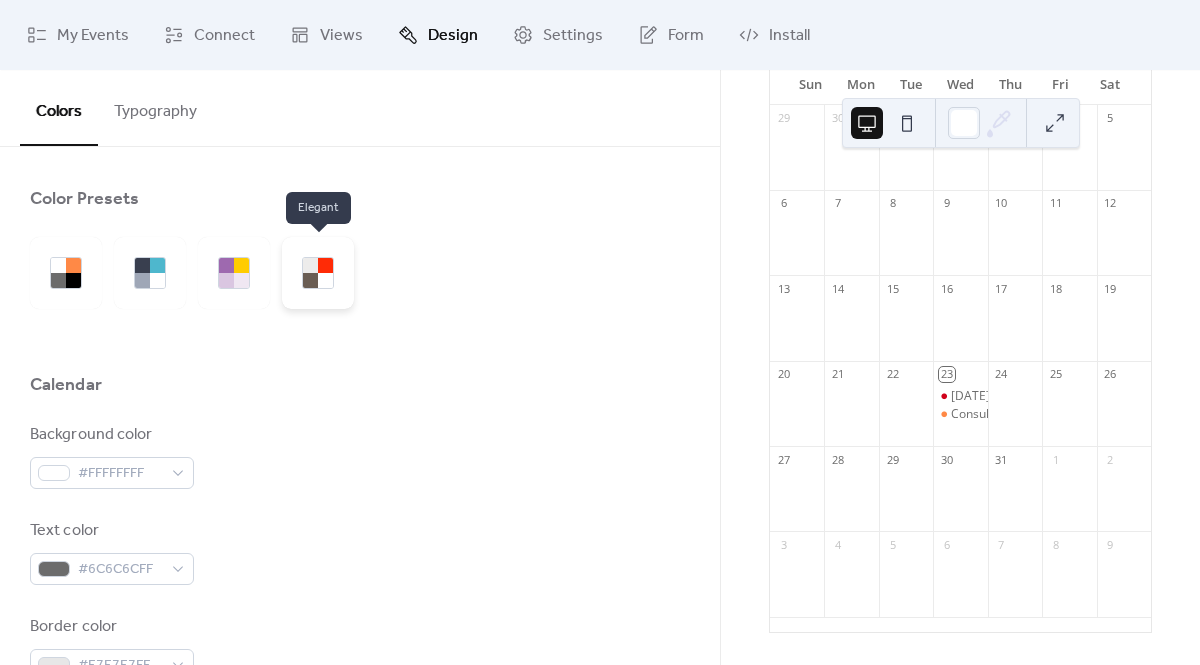 click at bounding box center (310, 265) 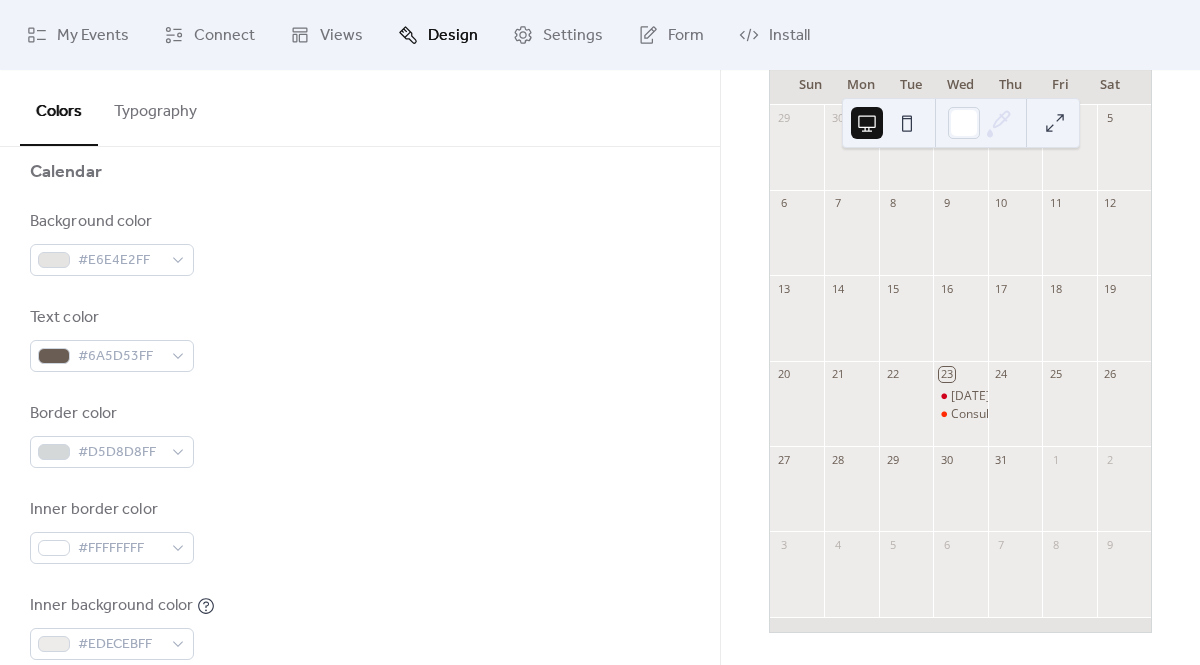 scroll, scrollTop: 0, scrollLeft: 0, axis: both 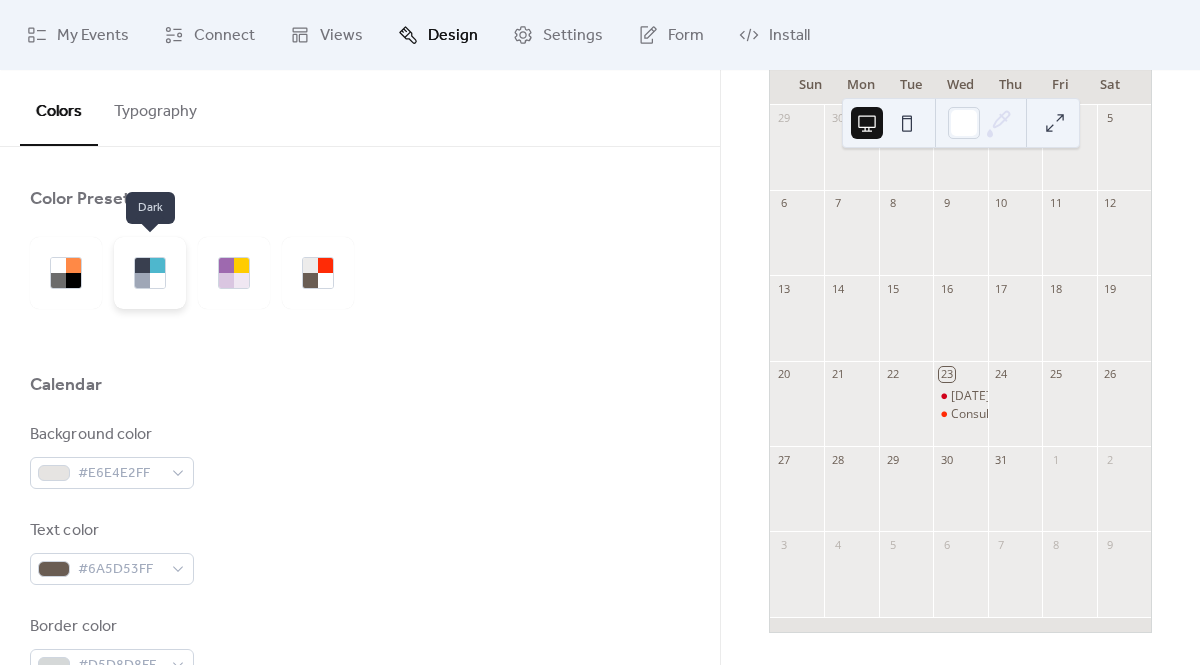 click at bounding box center (157, 280) 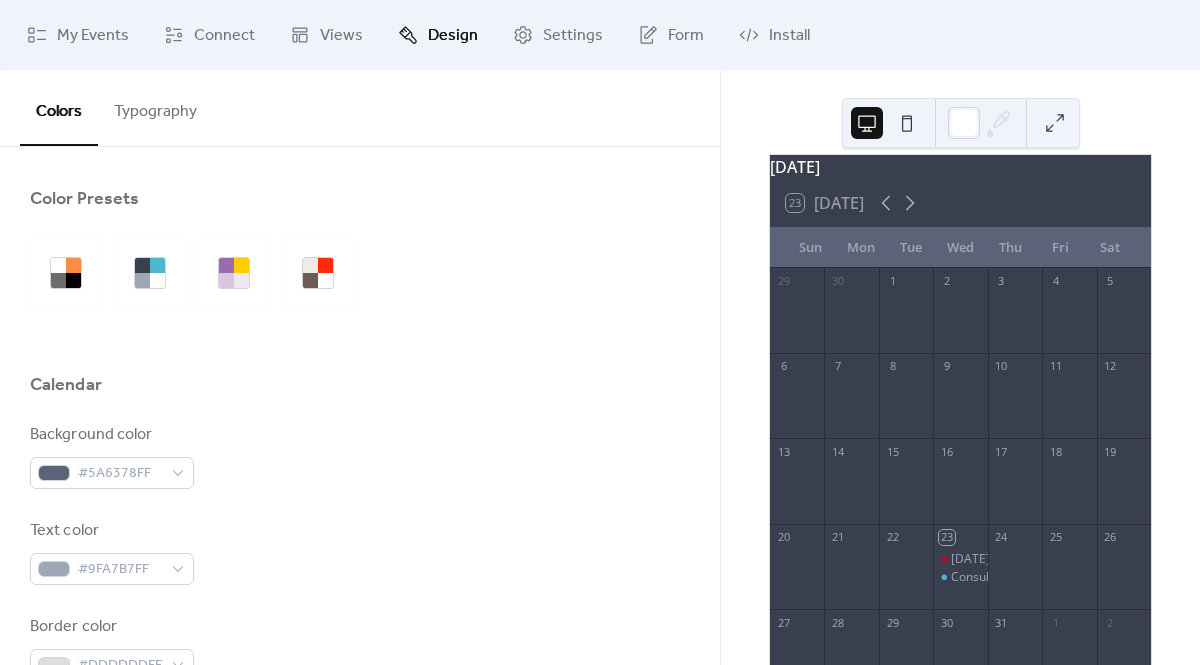 scroll, scrollTop: 0, scrollLeft: 0, axis: both 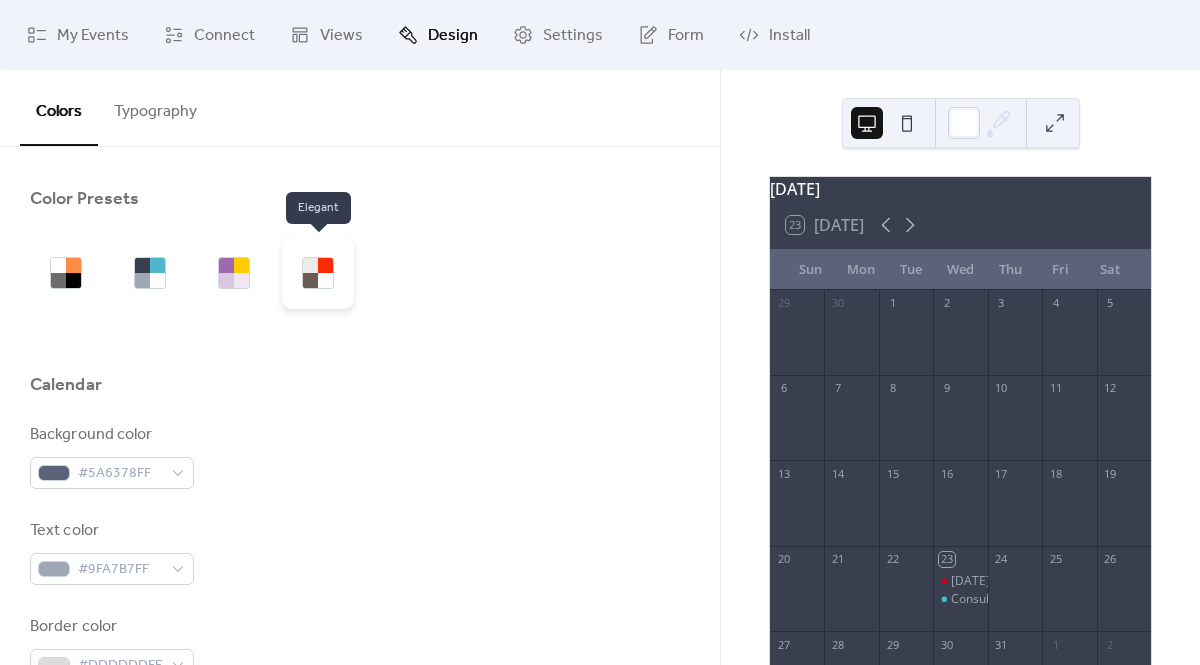 click at bounding box center [325, 265] 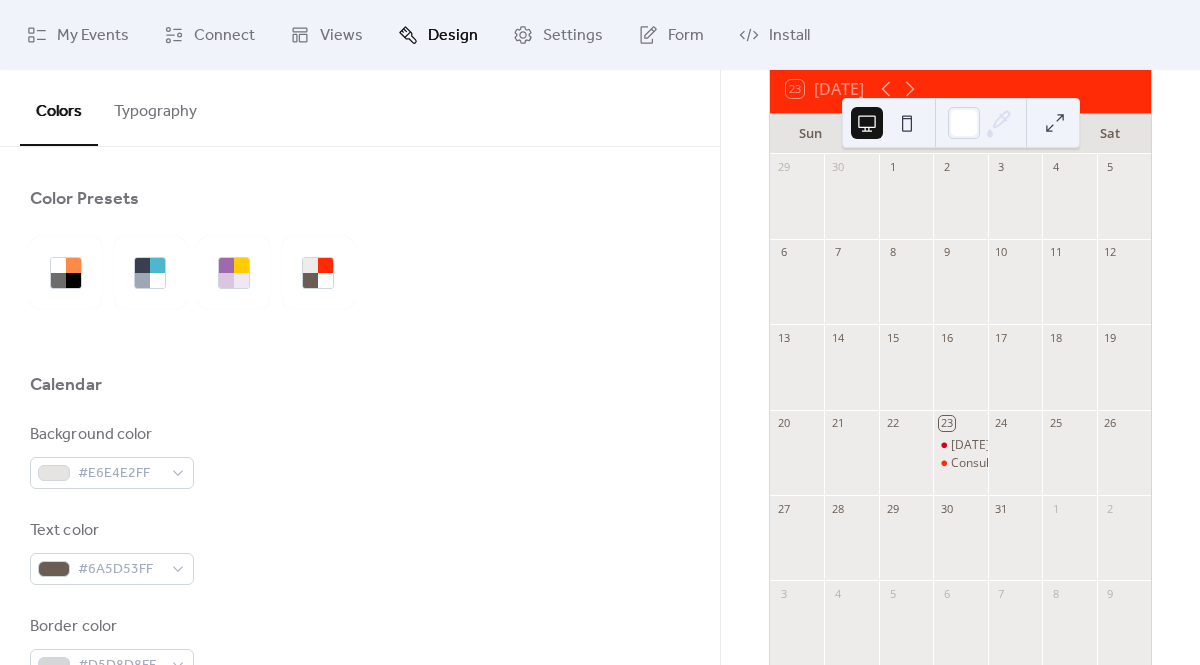scroll, scrollTop: 158, scrollLeft: 0, axis: vertical 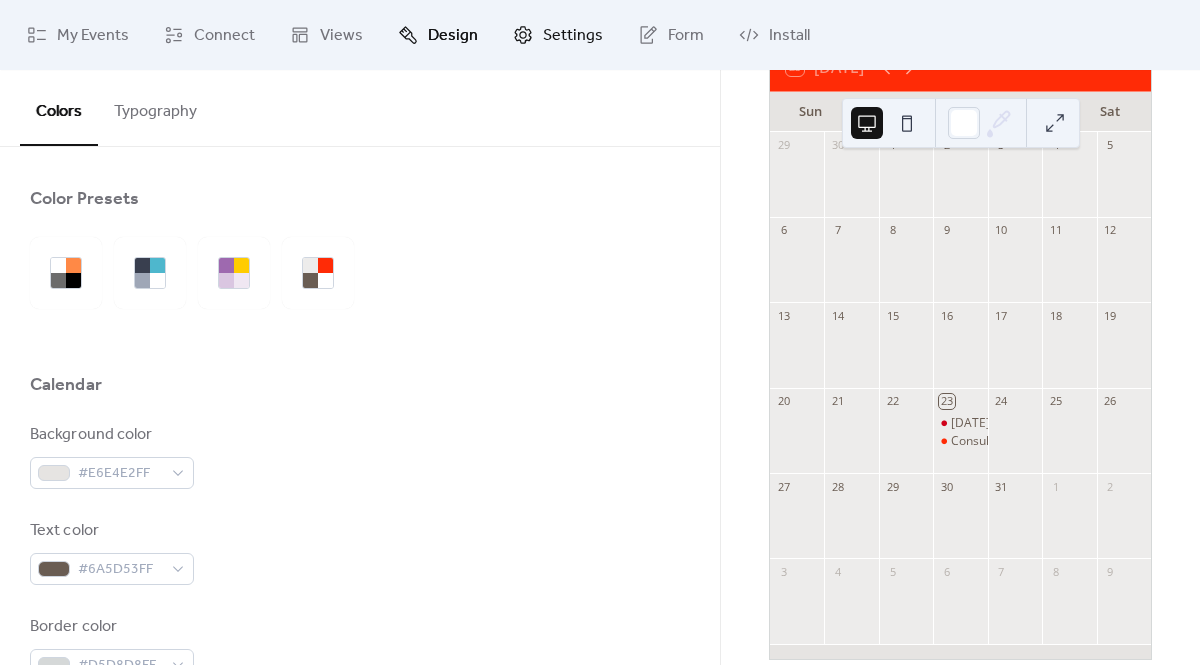 click on "Settings" at bounding box center (573, 36) 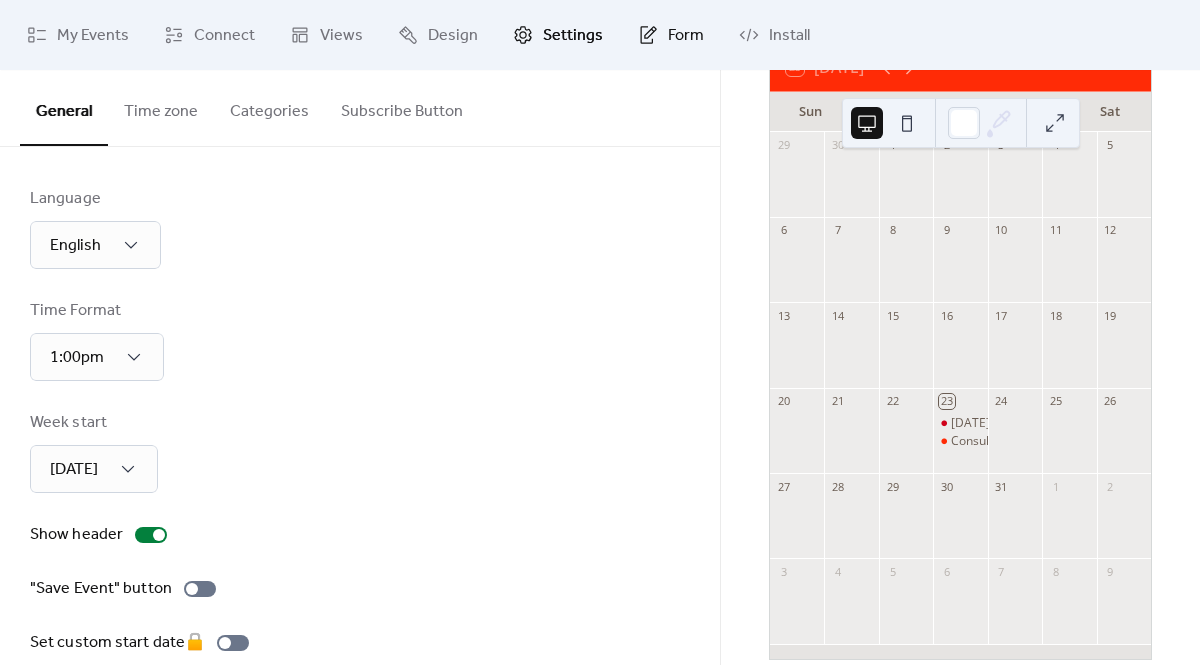 click on "Form" at bounding box center [686, 36] 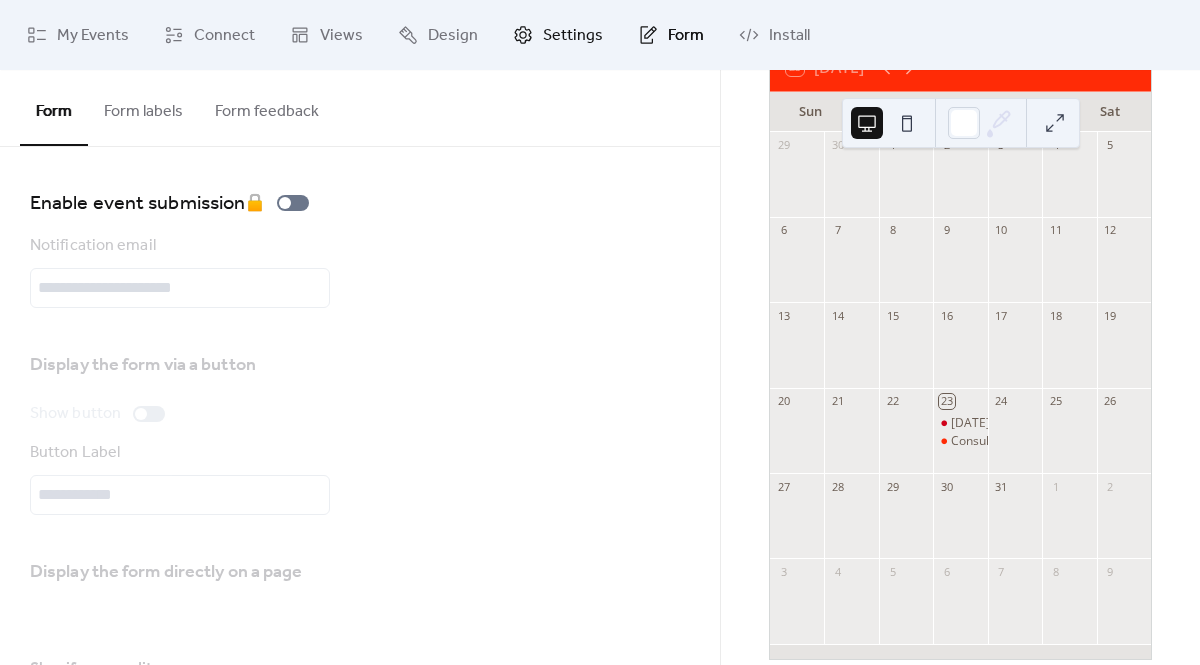 click on "Settings" at bounding box center (558, 35) 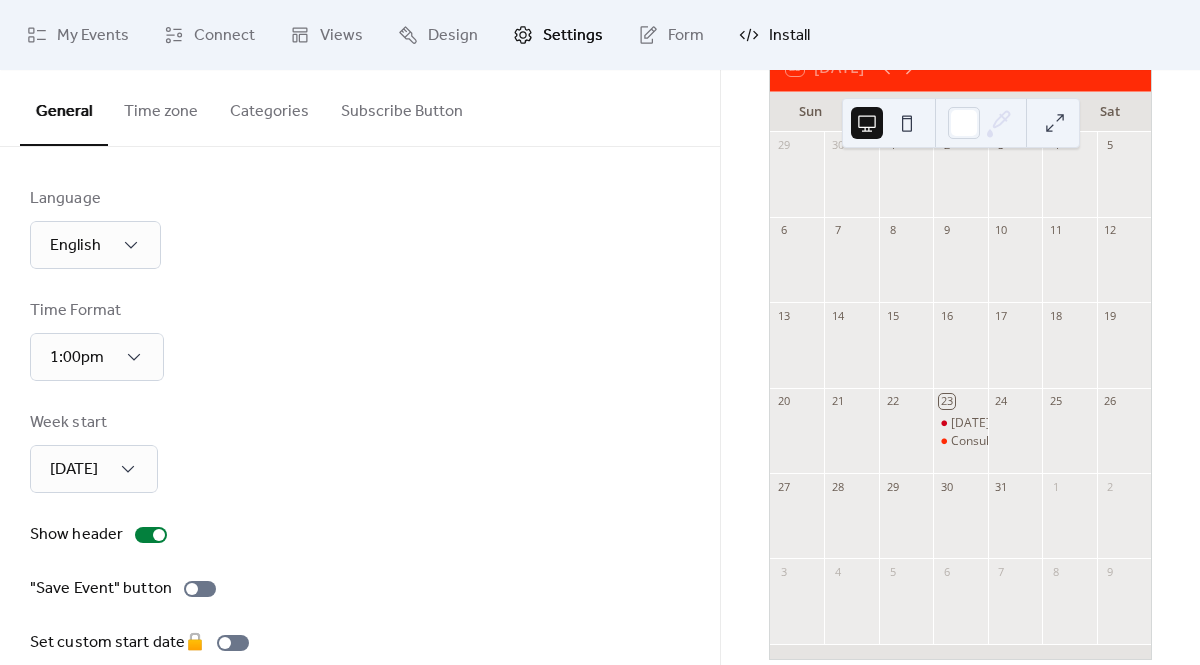 click on "Install" at bounding box center (774, 35) 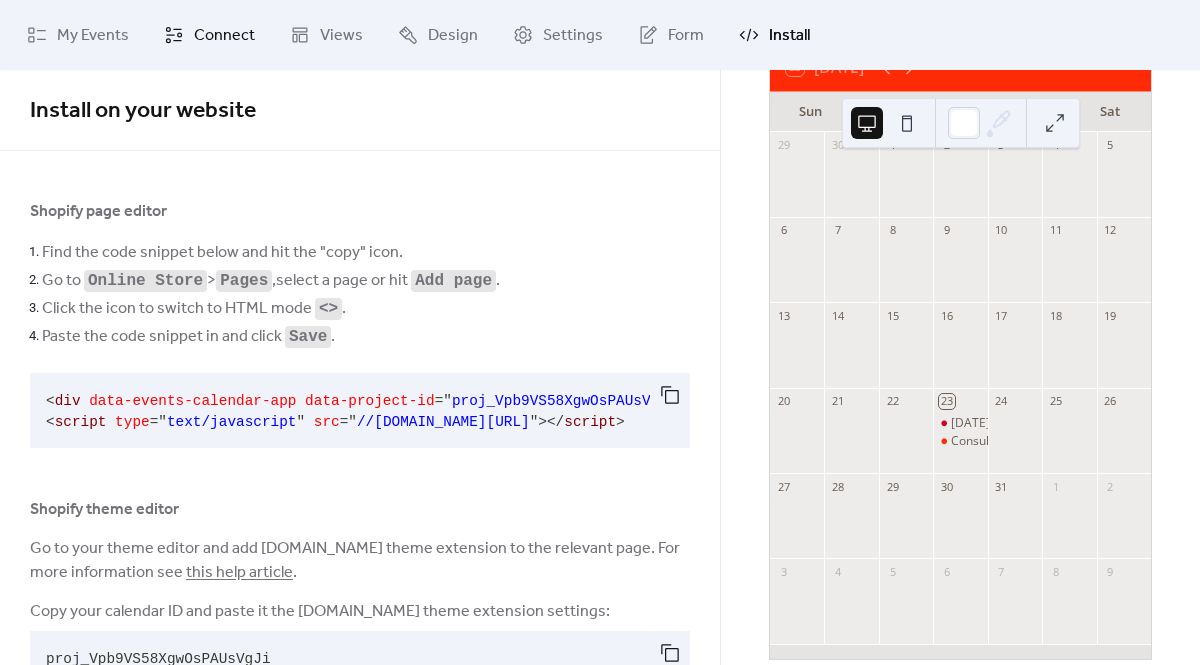 click on "Connect" at bounding box center (209, 35) 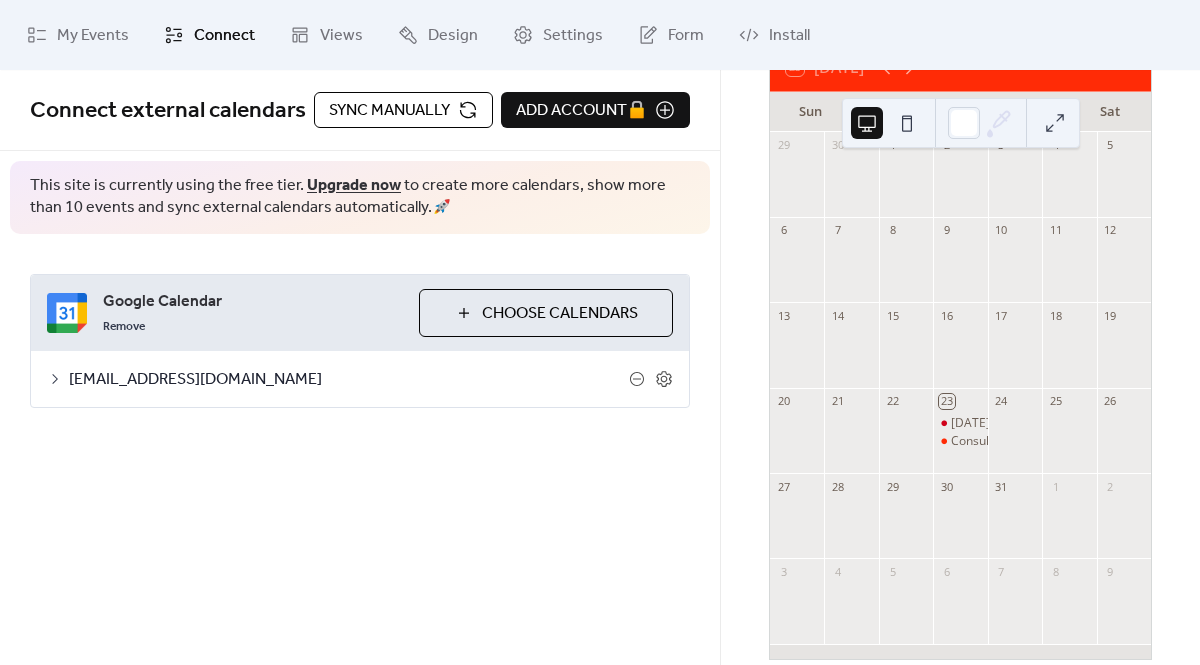 click 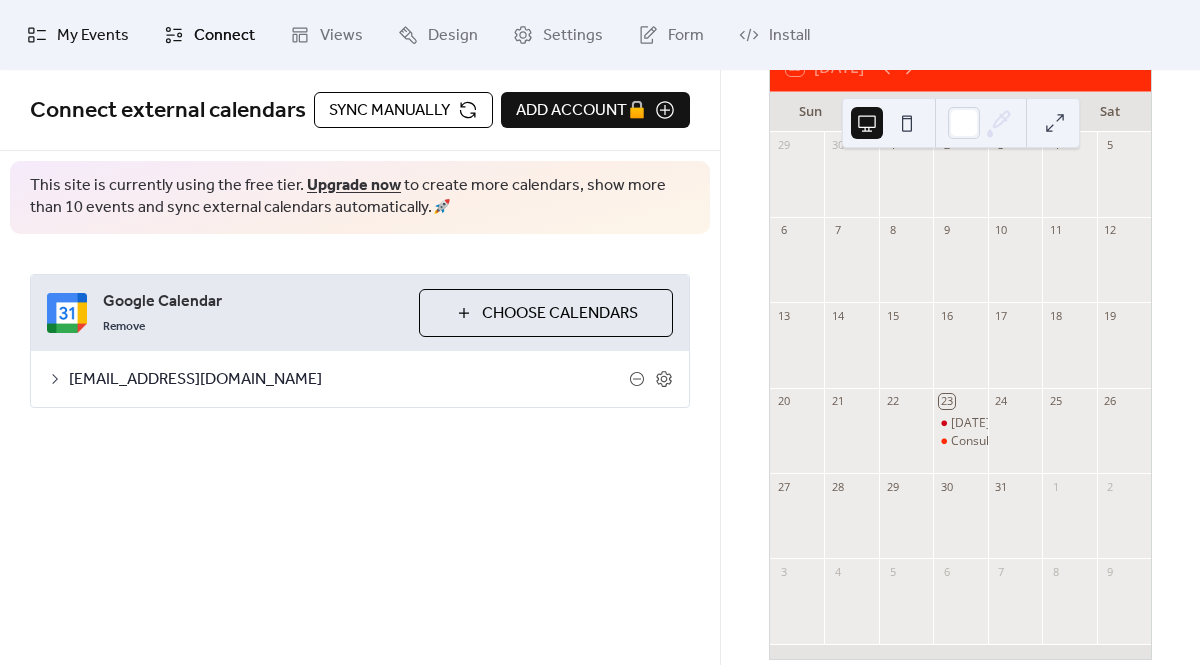 click on "My Events" at bounding box center (93, 36) 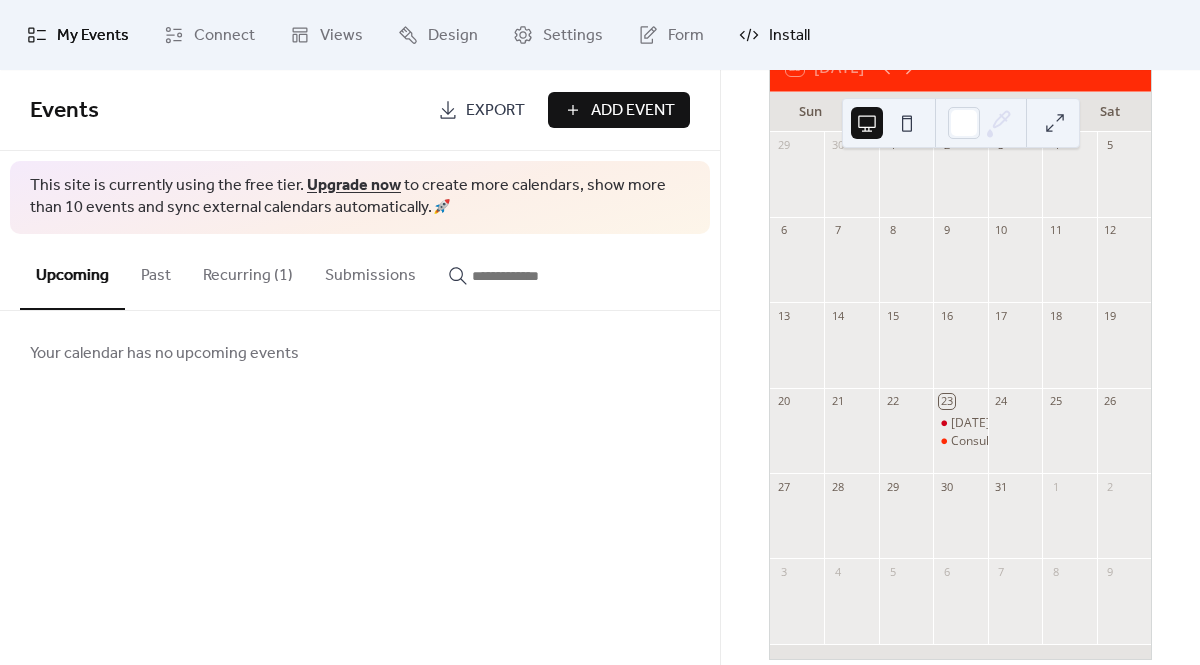 click on "Install" at bounding box center (789, 36) 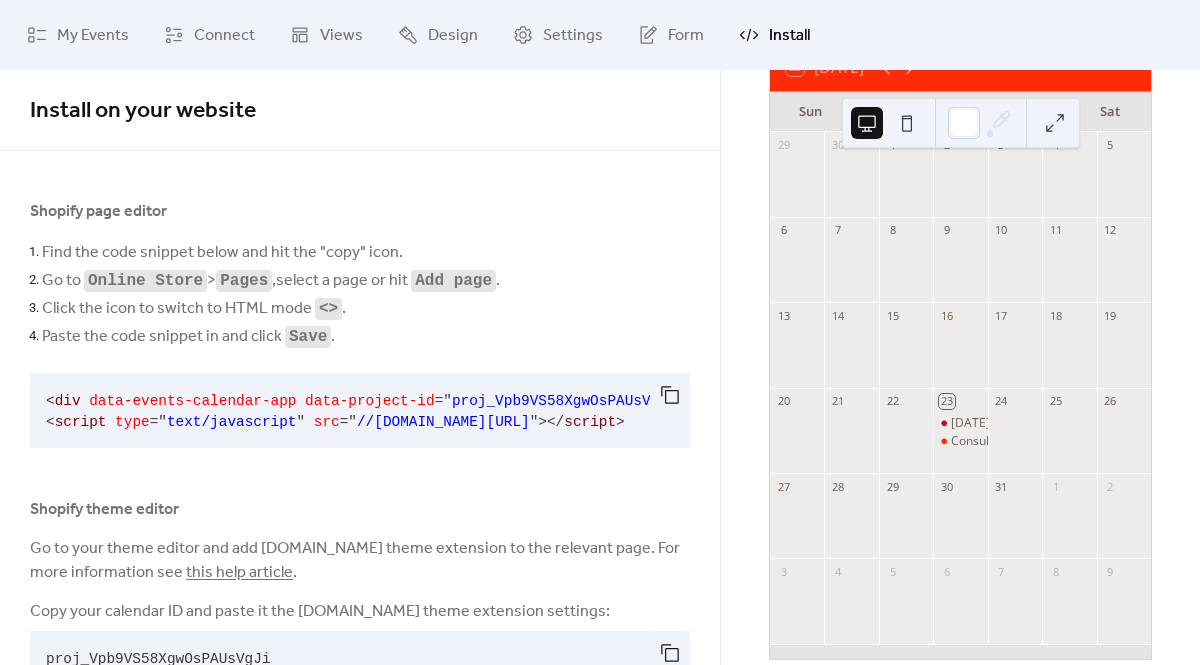 click on "< div   data-events-calendar-app   data-project-id = " proj_Vpb9VS58XgwOsPAUsVgJi "   > </ div >
< script   type = " text/javascript "   src = " //dist.eventscalendar.co/embed.js " > </ script >" at bounding box center (344, 410) 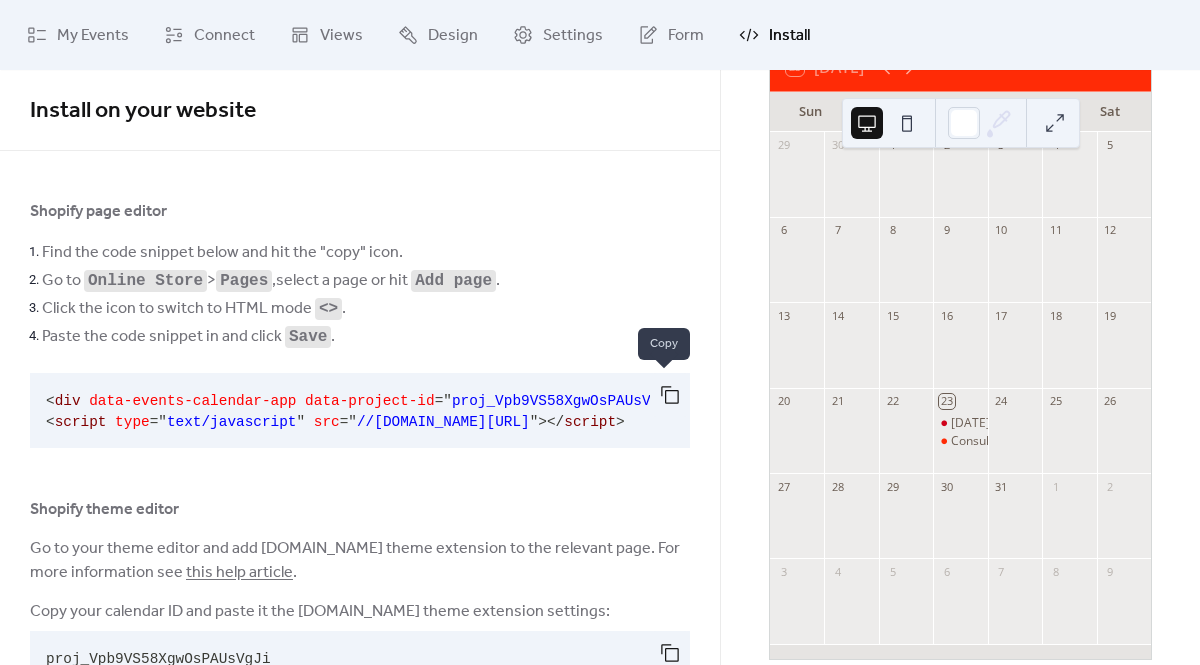 click at bounding box center [670, 395] 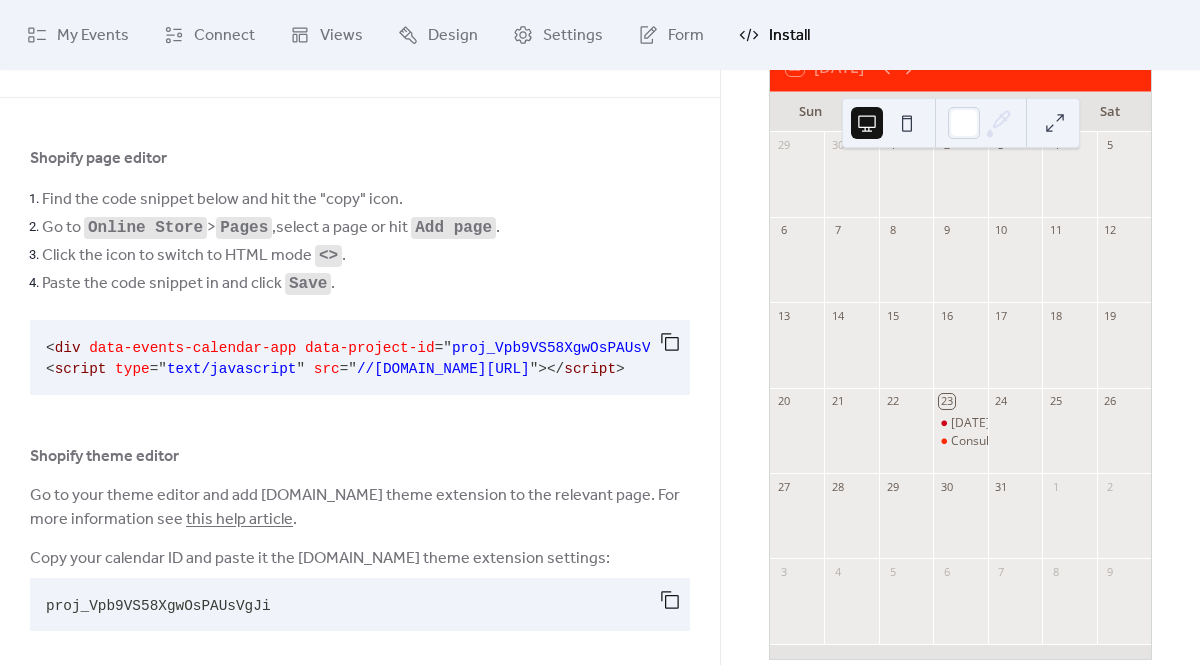 scroll, scrollTop: 72, scrollLeft: 0, axis: vertical 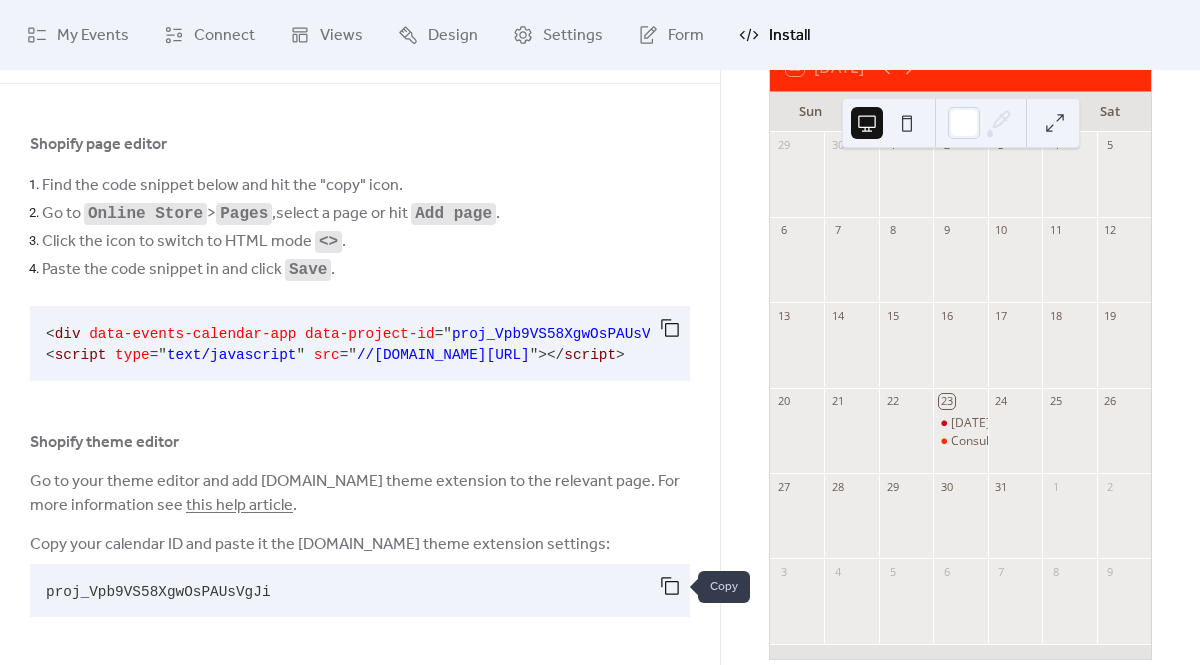 click at bounding box center [670, 586] 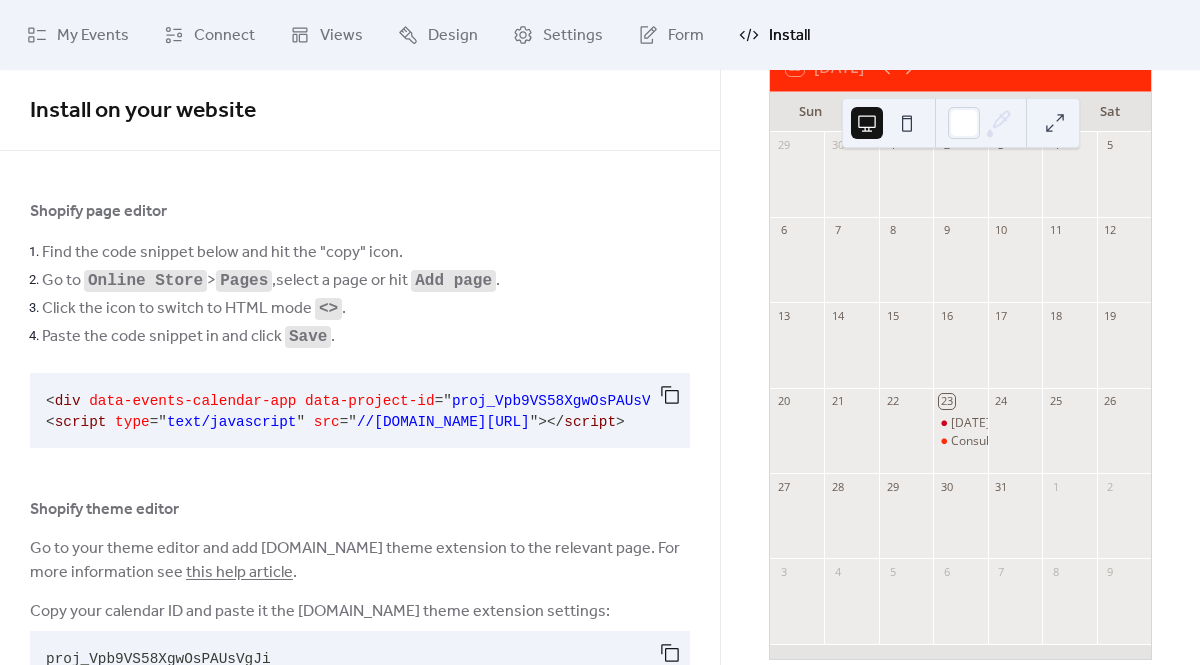 scroll, scrollTop: 72, scrollLeft: 0, axis: vertical 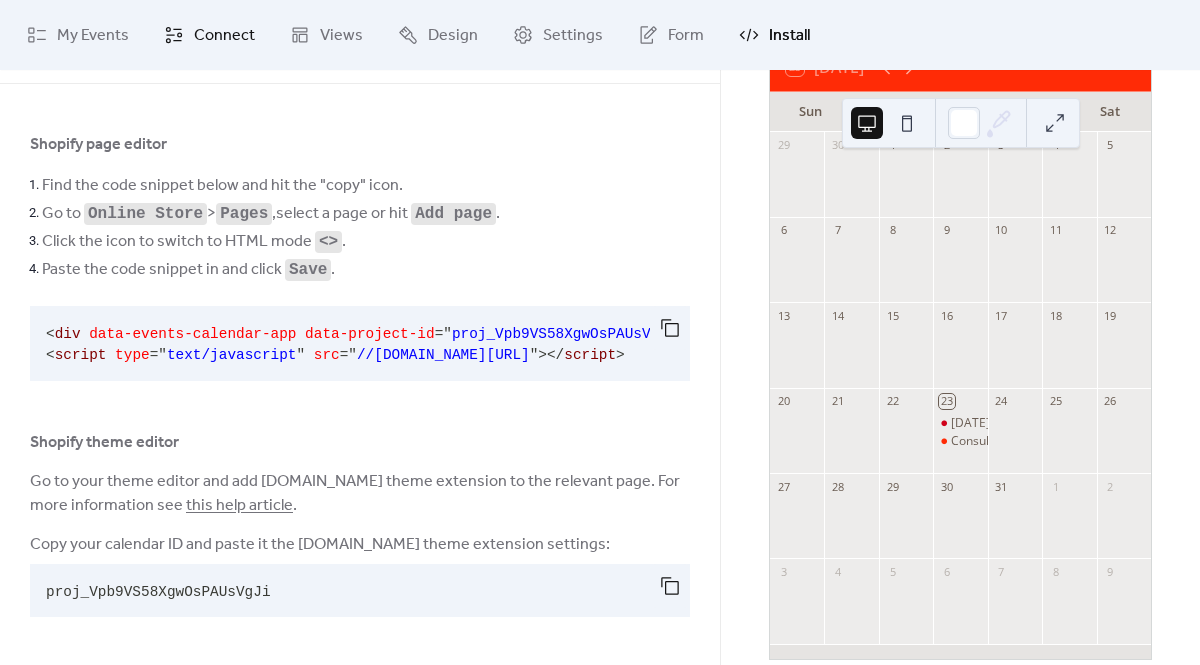 click on "Connect" at bounding box center [224, 36] 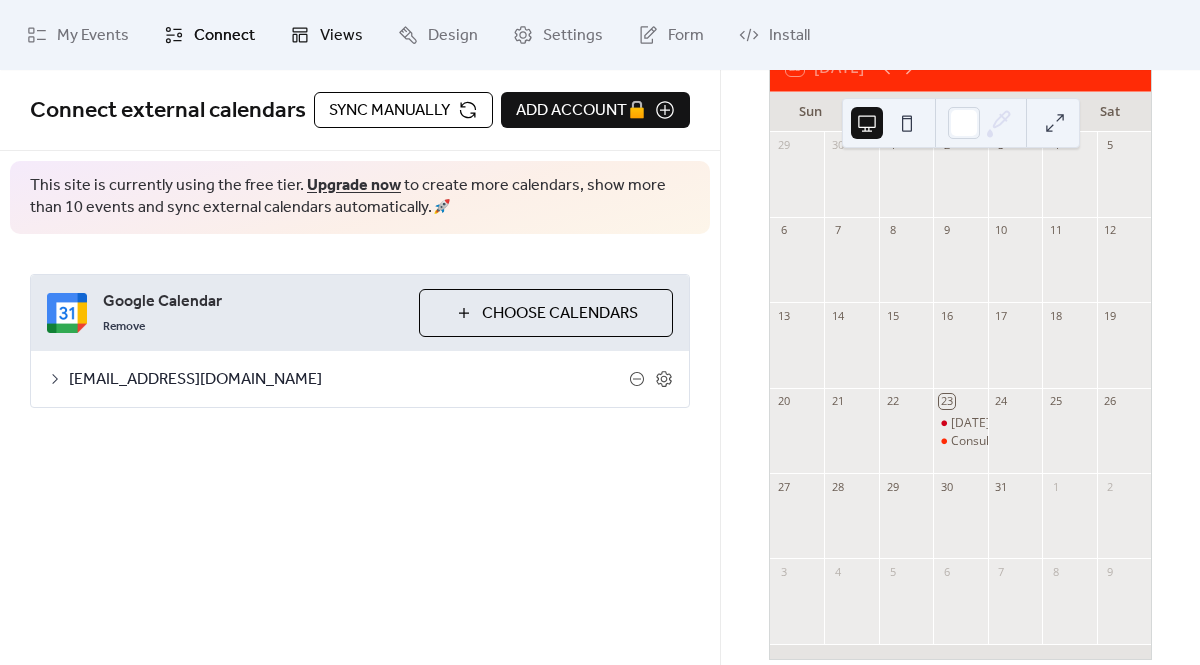 click on "Views" at bounding box center (326, 35) 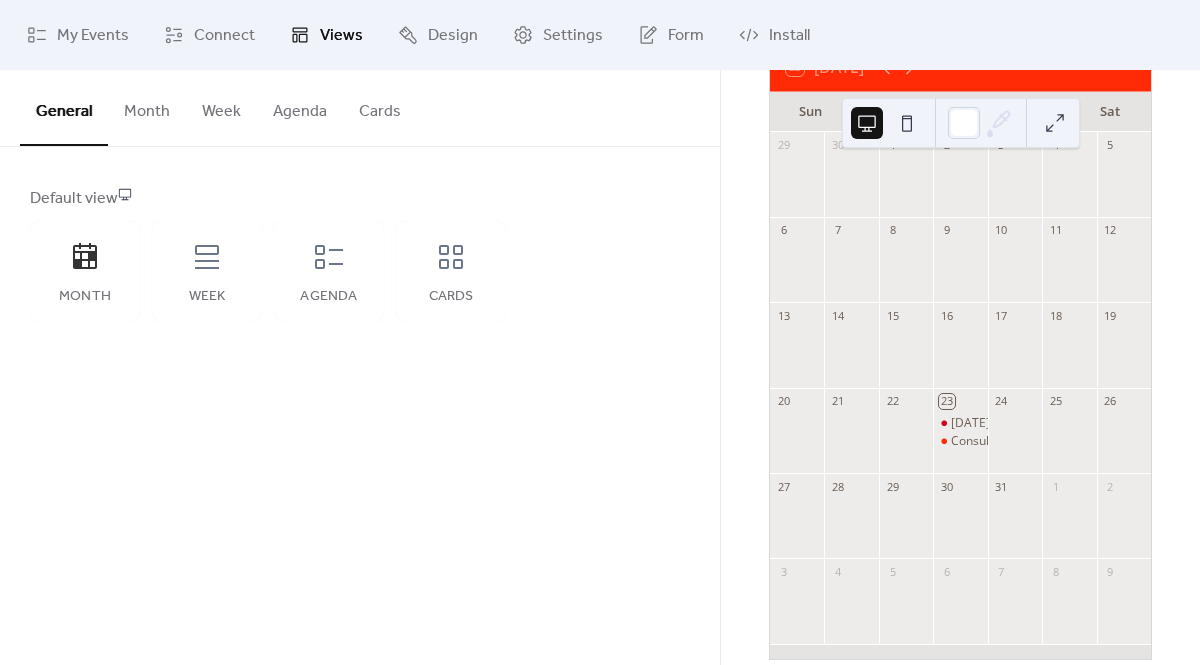 click on "Default view Month Week Agenda Cards" at bounding box center (360, 254) 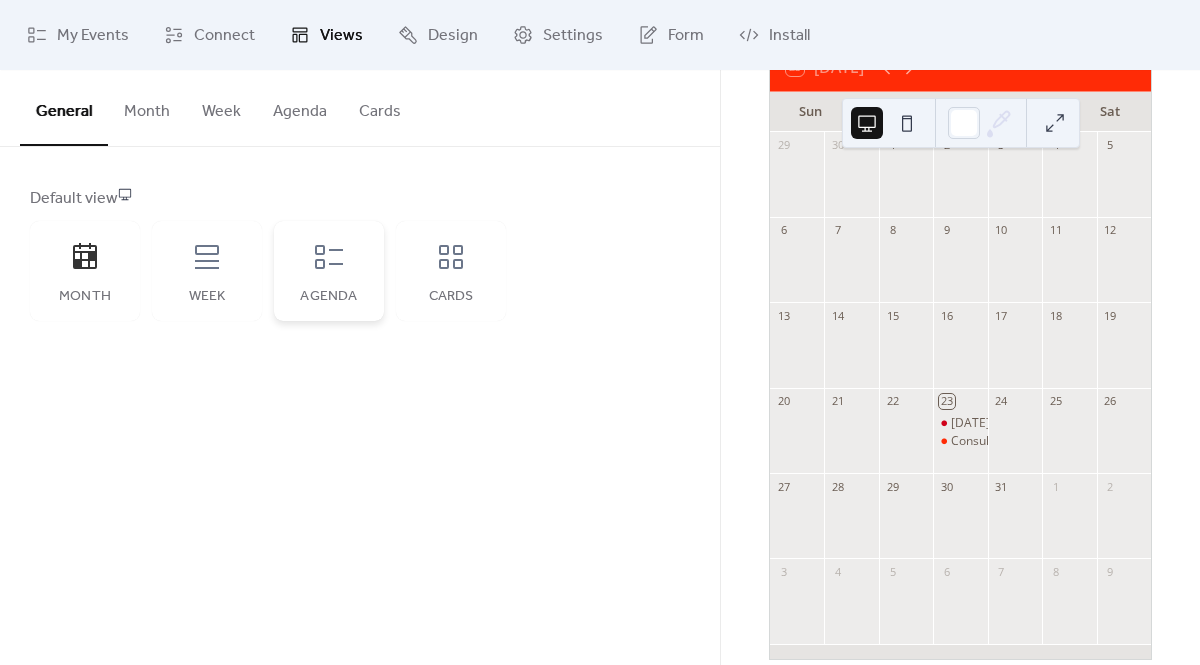 click on "Agenda" at bounding box center (329, 297) 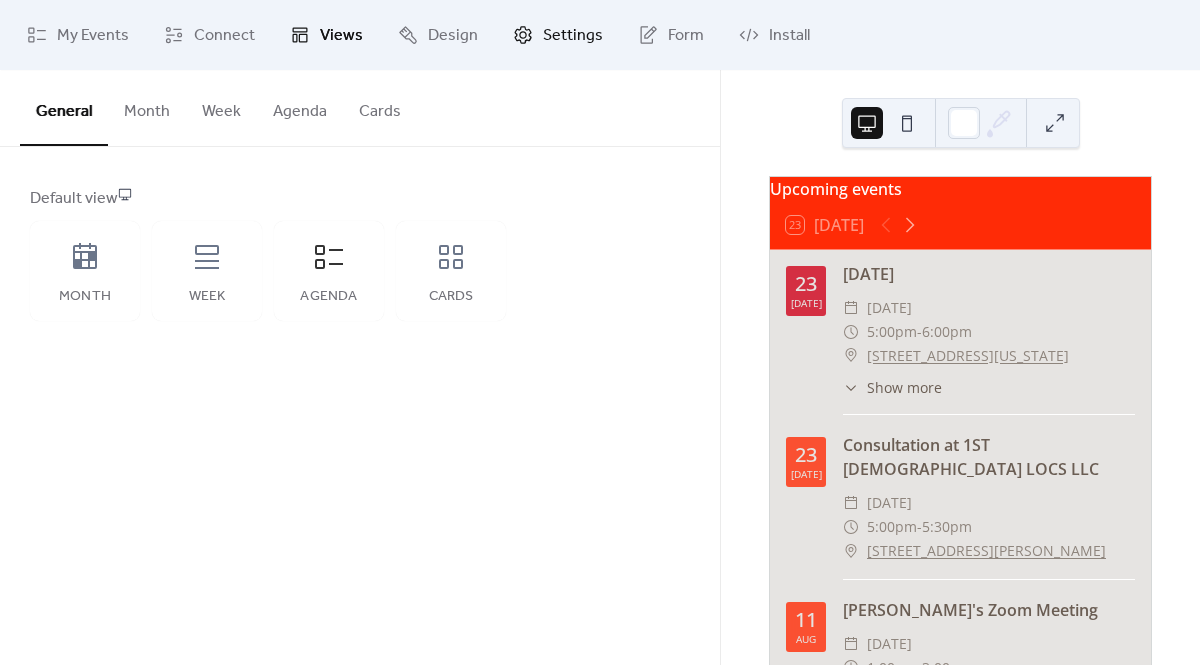 click on "Settings" at bounding box center [573, 36] 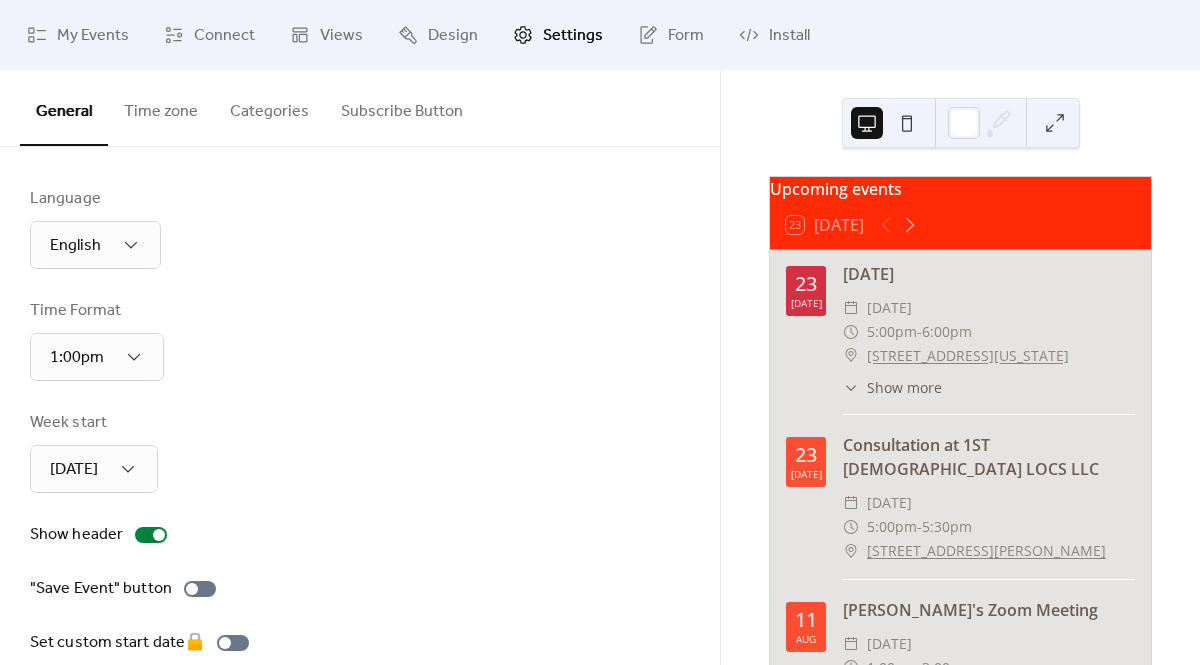scroll, scrollTop: 119, scrollLeft: 0, axis: vertical 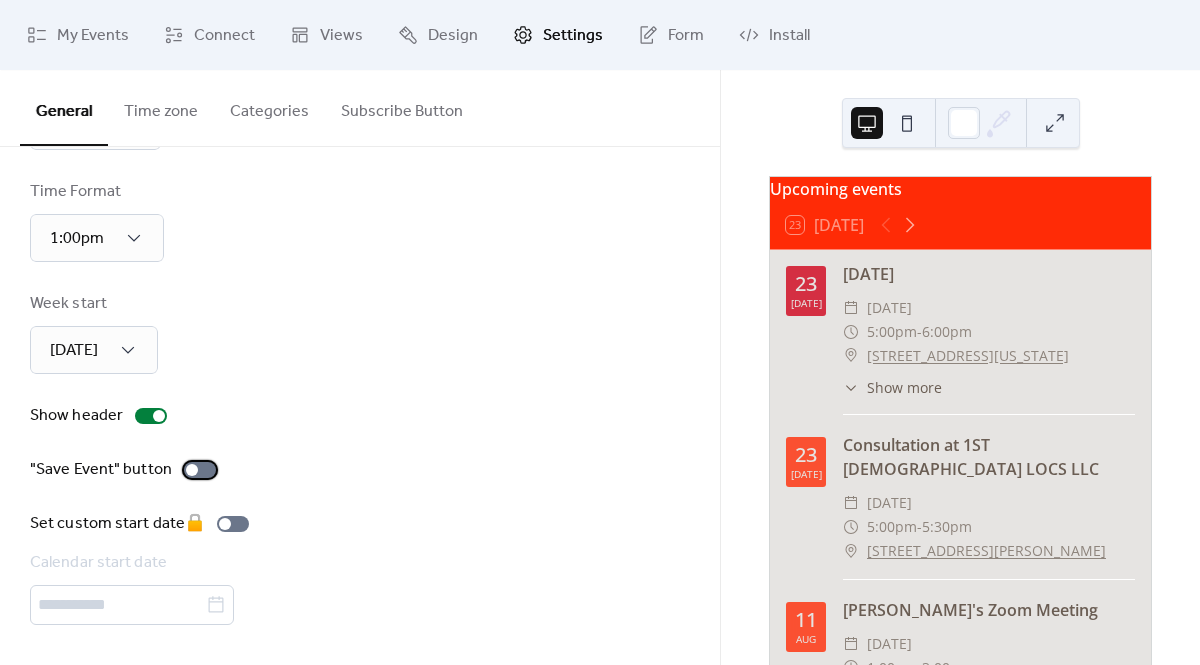 click on ""Save Event" button" at bounding box center (127, 470) 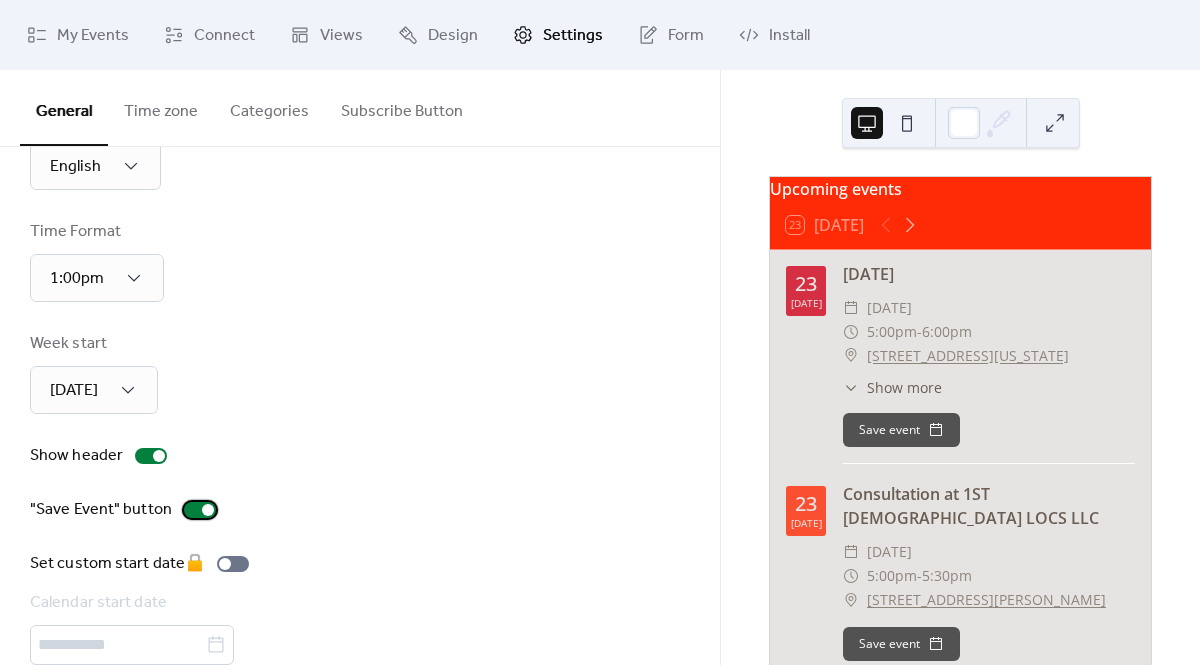 scroll, scrollTop: 0, scrollLeft: 0, axis: both 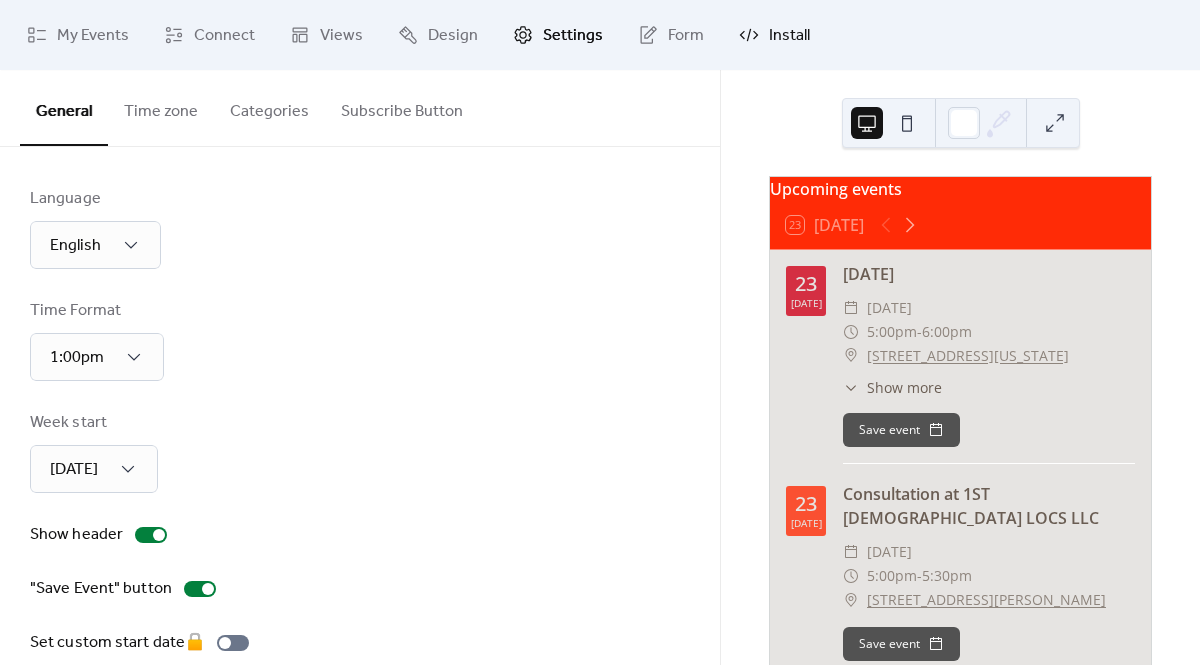 click on "Install" at bounding box center (789, 36) 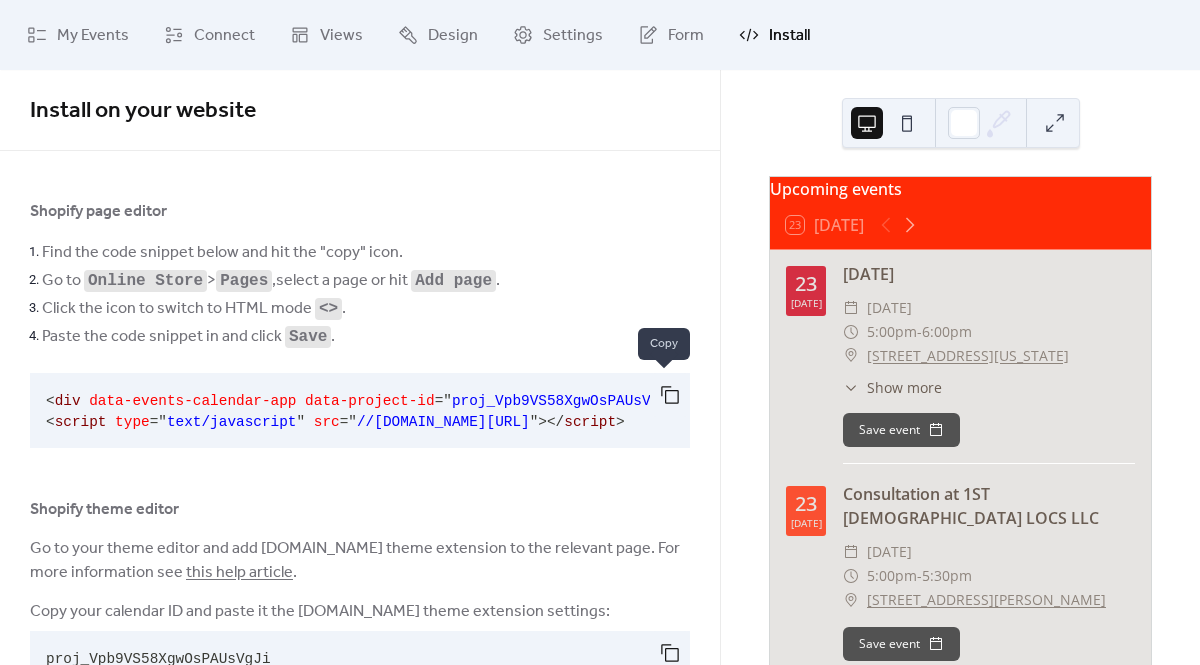 click at bounding box center (670, 395) 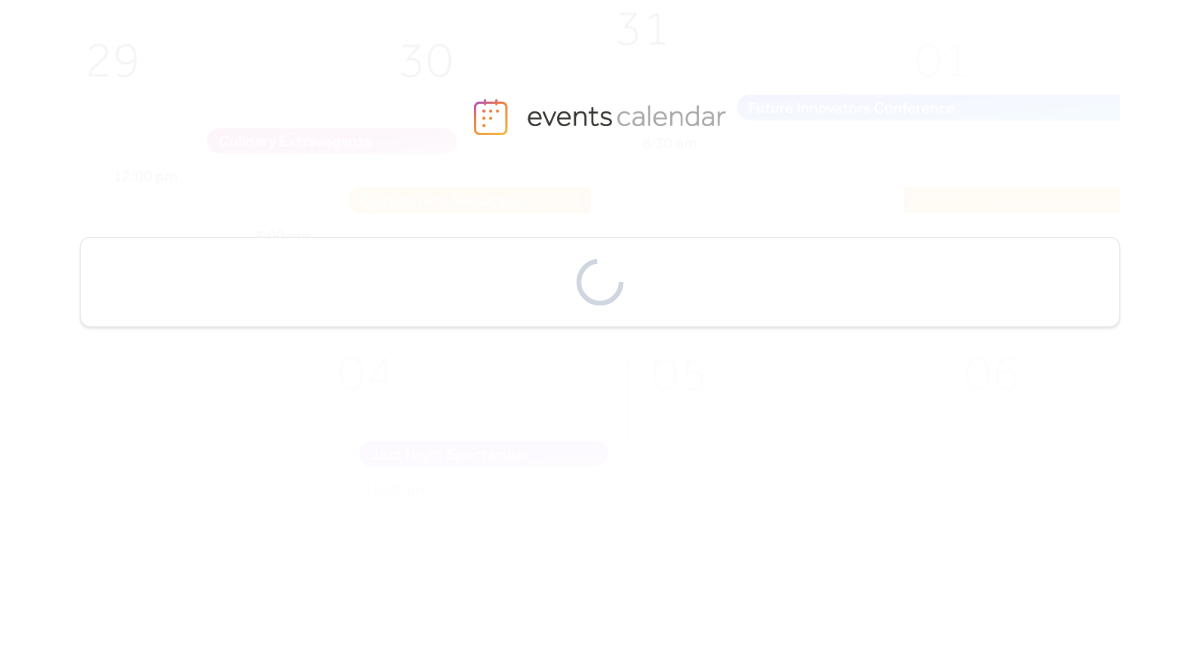 scroll, scrollTop: 0, scrollLeft: 0, axis: both 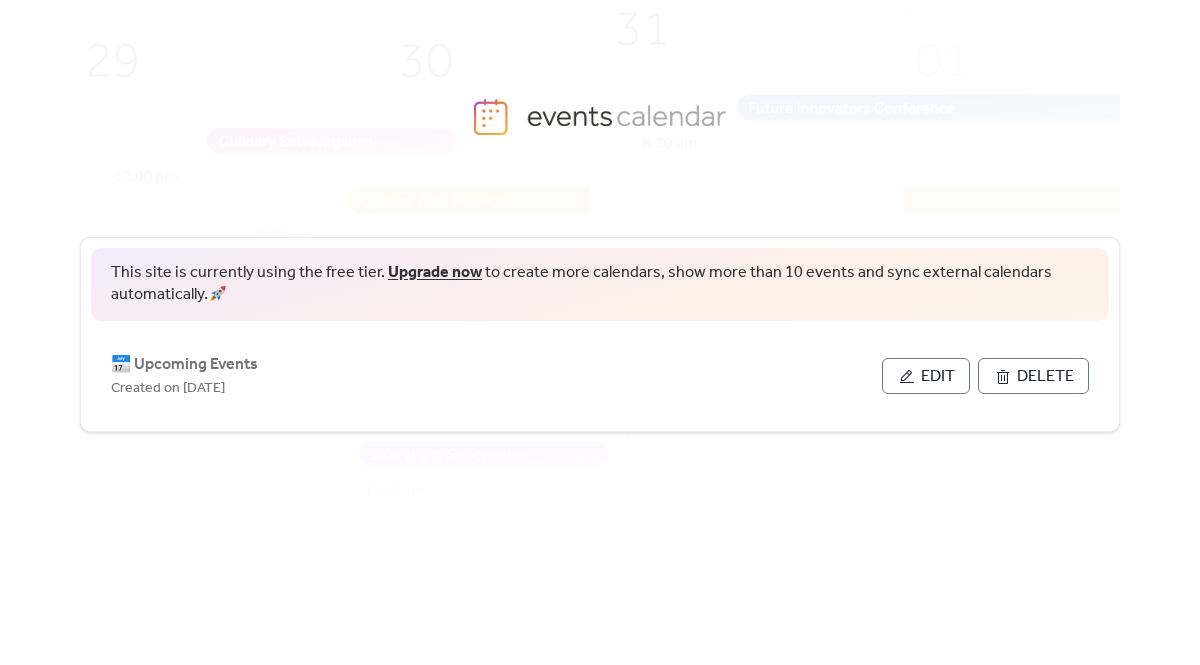 click on "Upgrade now" at bounding box center [435, 272] 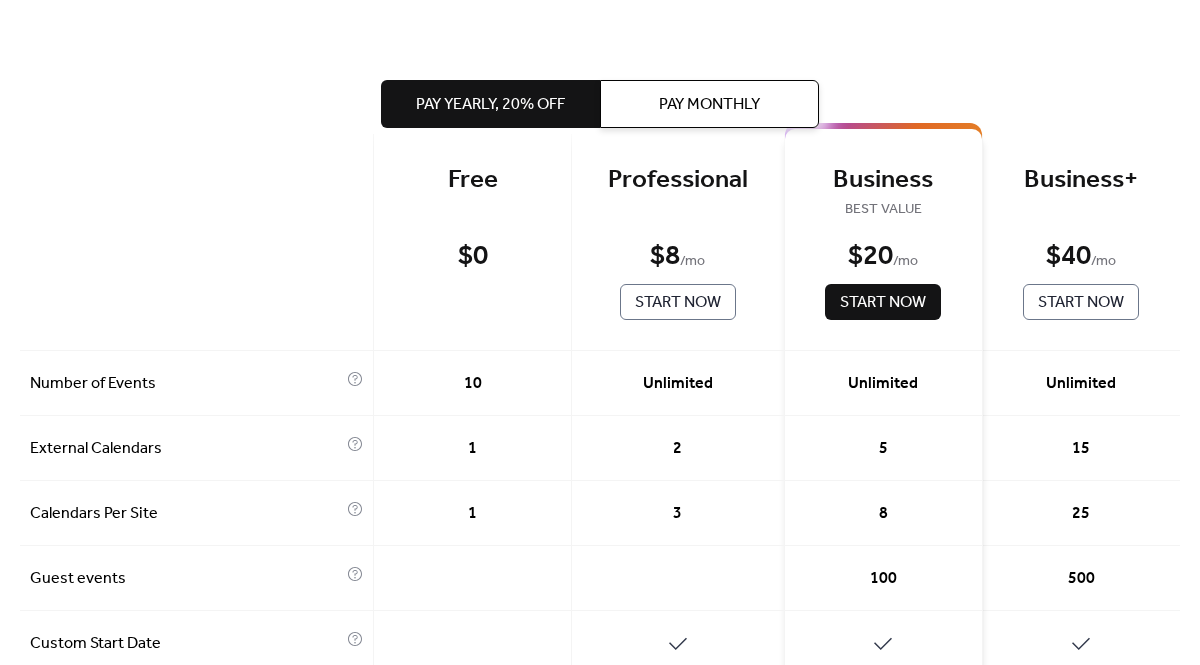 scroll, scrollTop: 65, scrollLeft: 0, axis: vertical 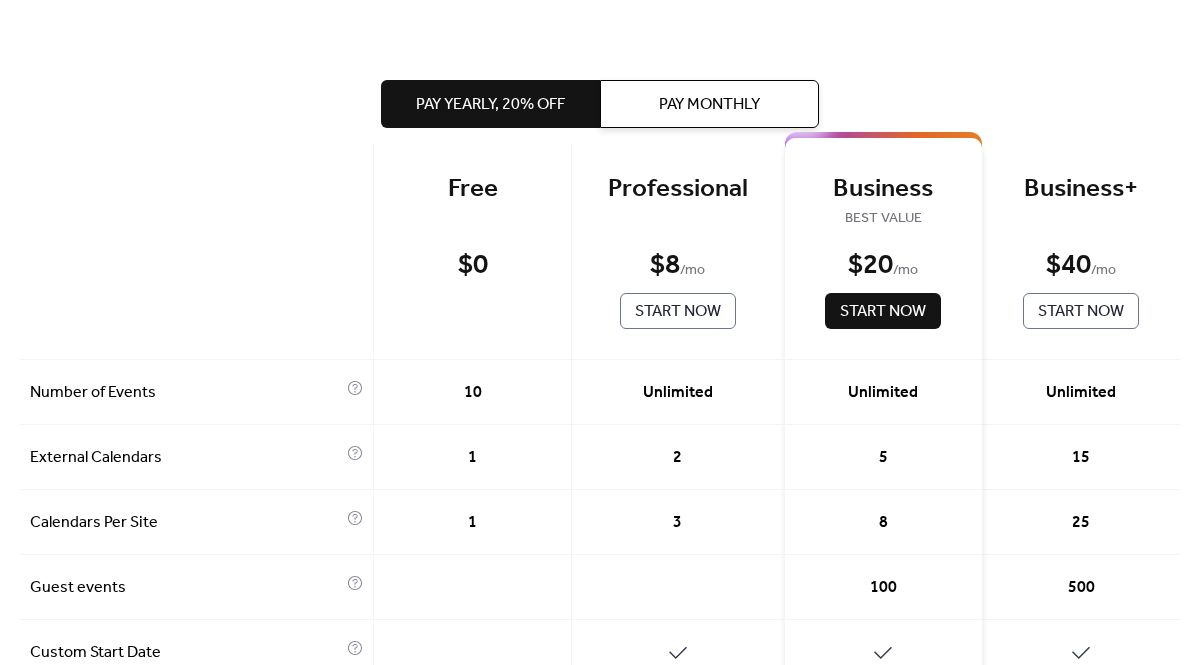 click on "Start Now" at bounding box center [678, 312] 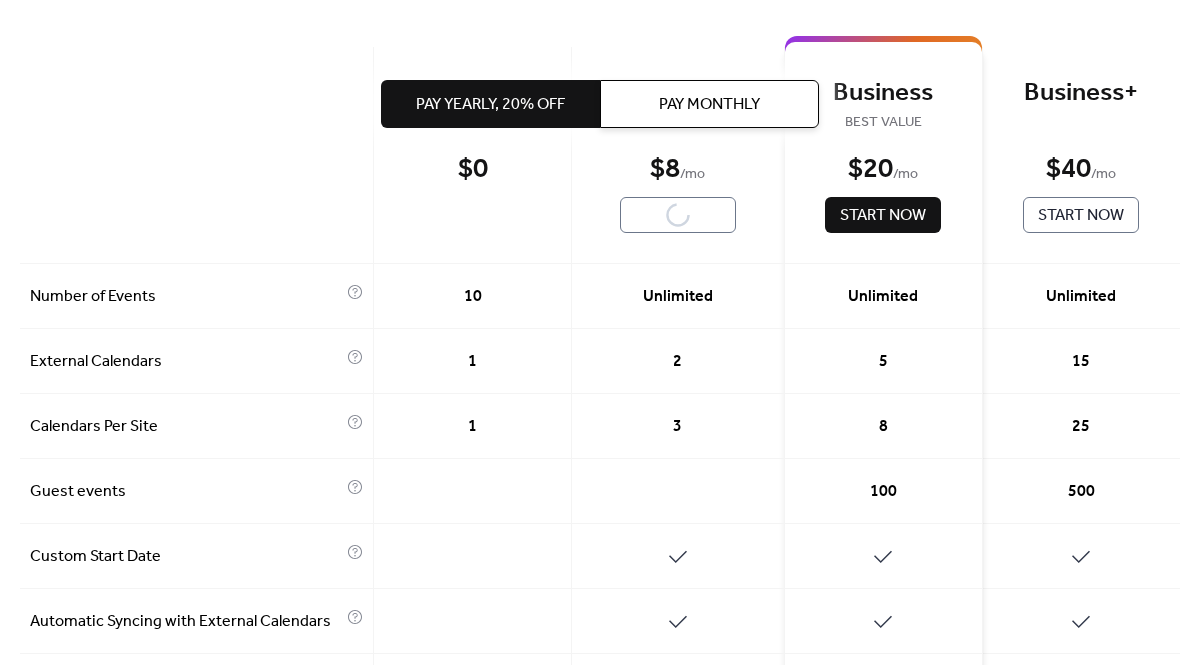 scroll, scrollTop: 199, scrollLeft: 0, axis: vertical 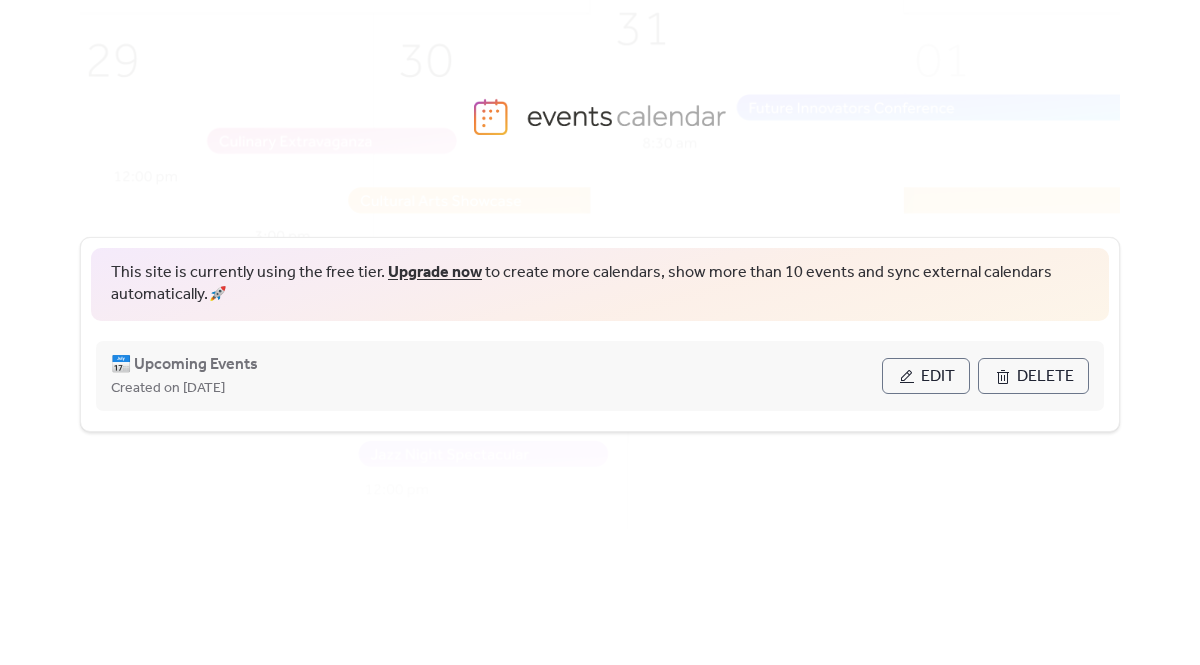 click on "Edit" at bounding box center (926, 376) 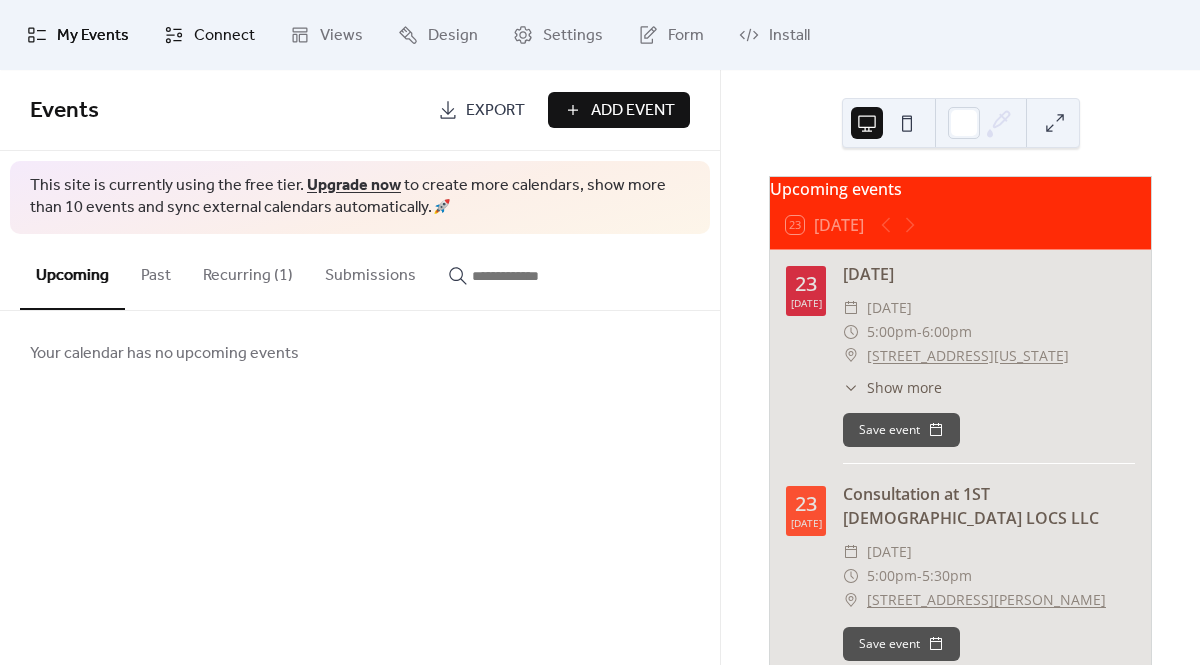 click on "Connect" at bounding box center [224, 36] 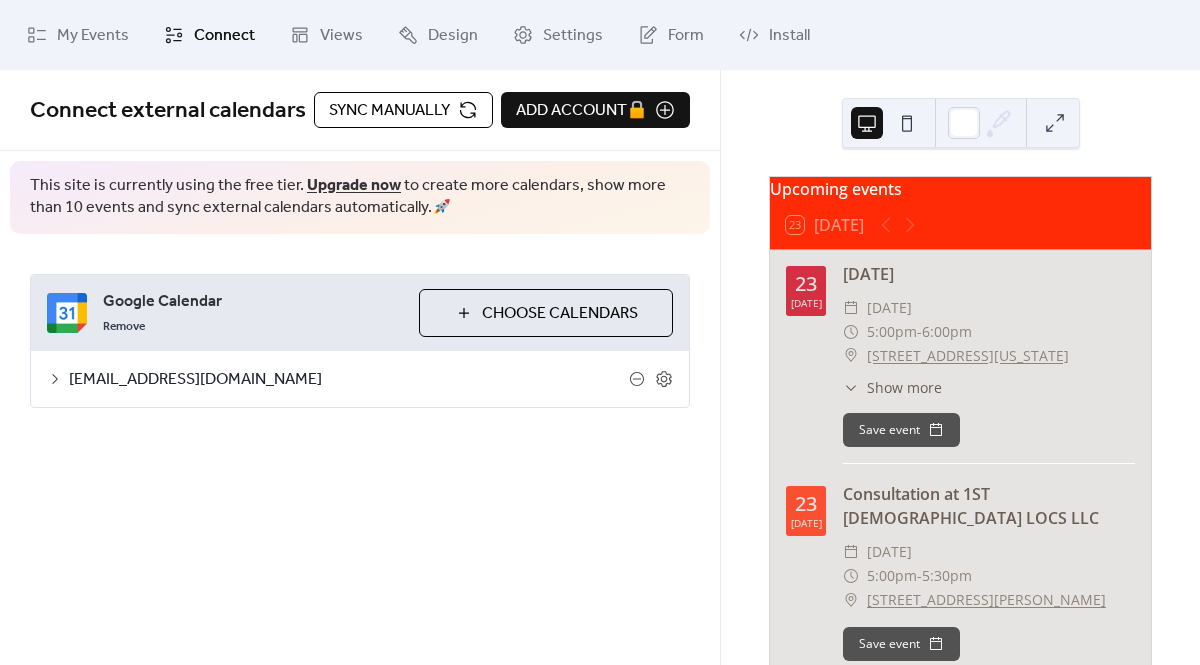click on "Choose Calendars" at bounding box center (560, 314) 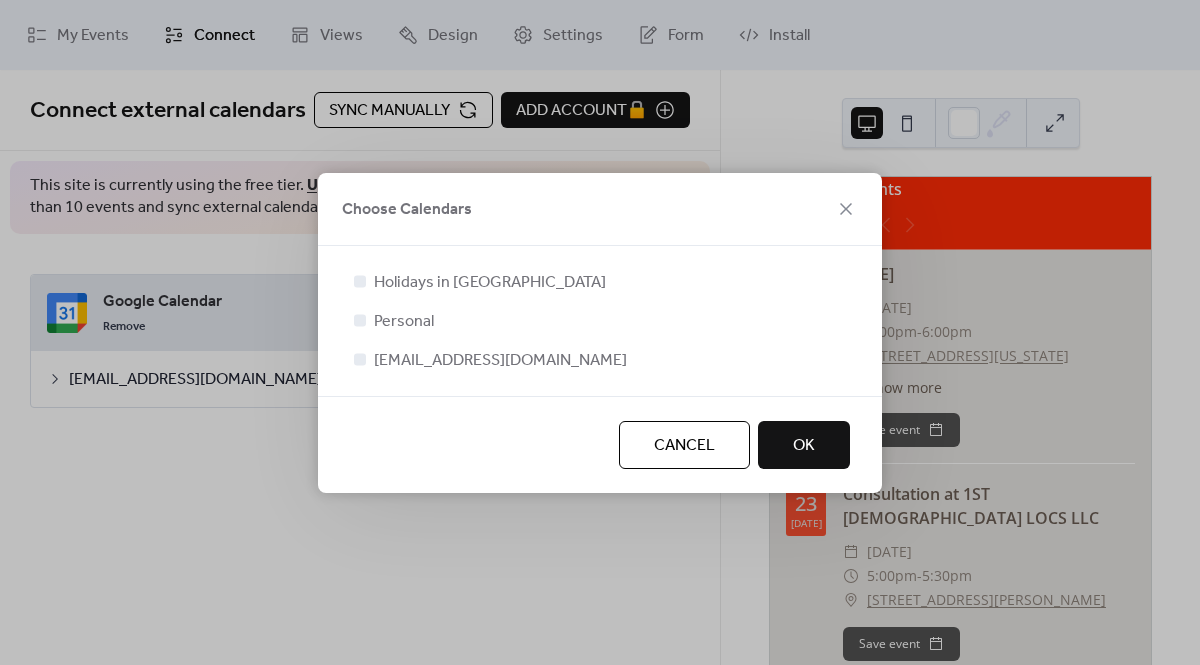 click on "Holidays in [GEOGRAPHIC_DATA]" at bounding box center (490, 283) 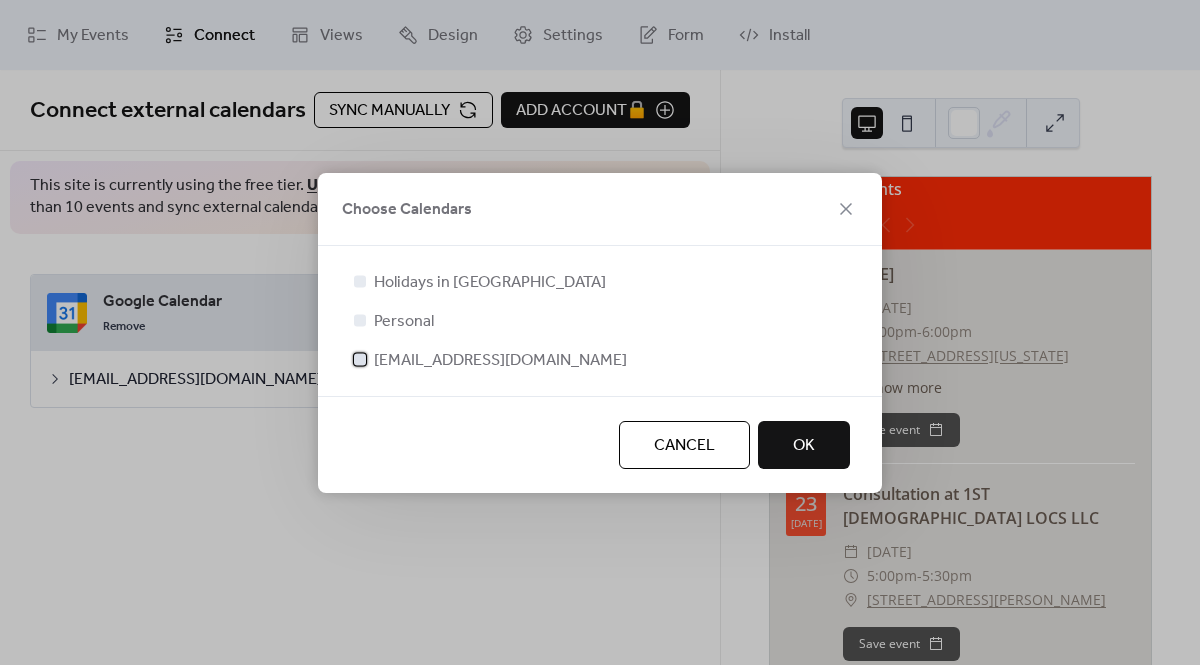 click on "[EMAIL_ADDRESS][DOMAIN_NAME]" at bounding box center (488, 360) 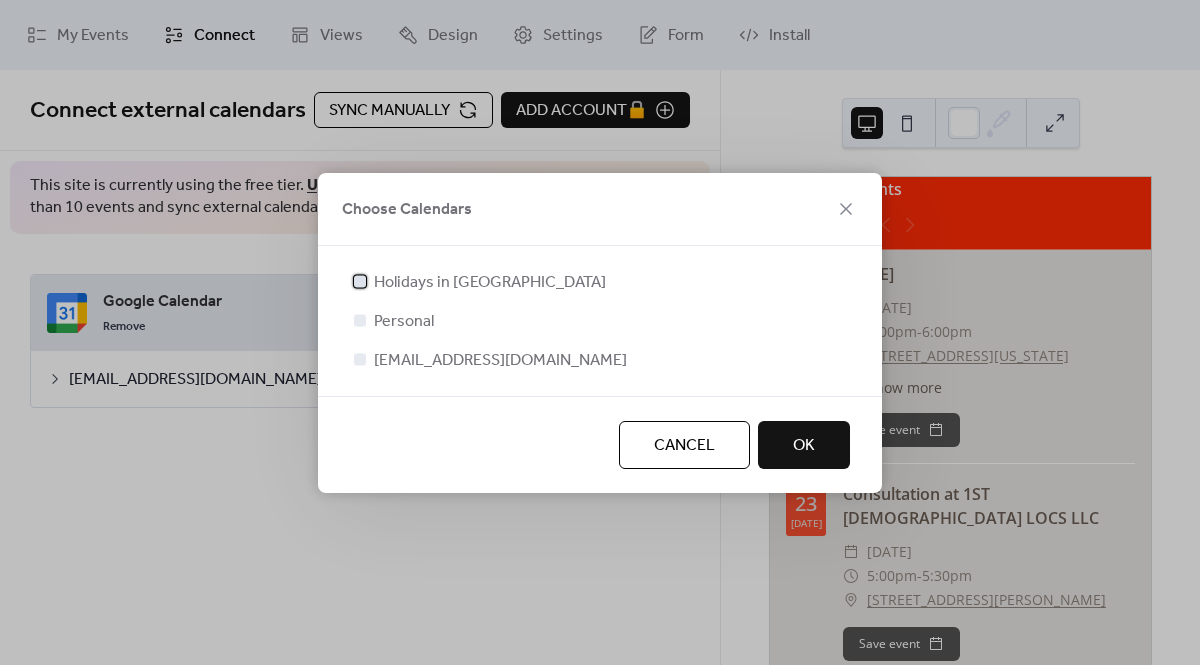 click at bounding box center [360, 281] 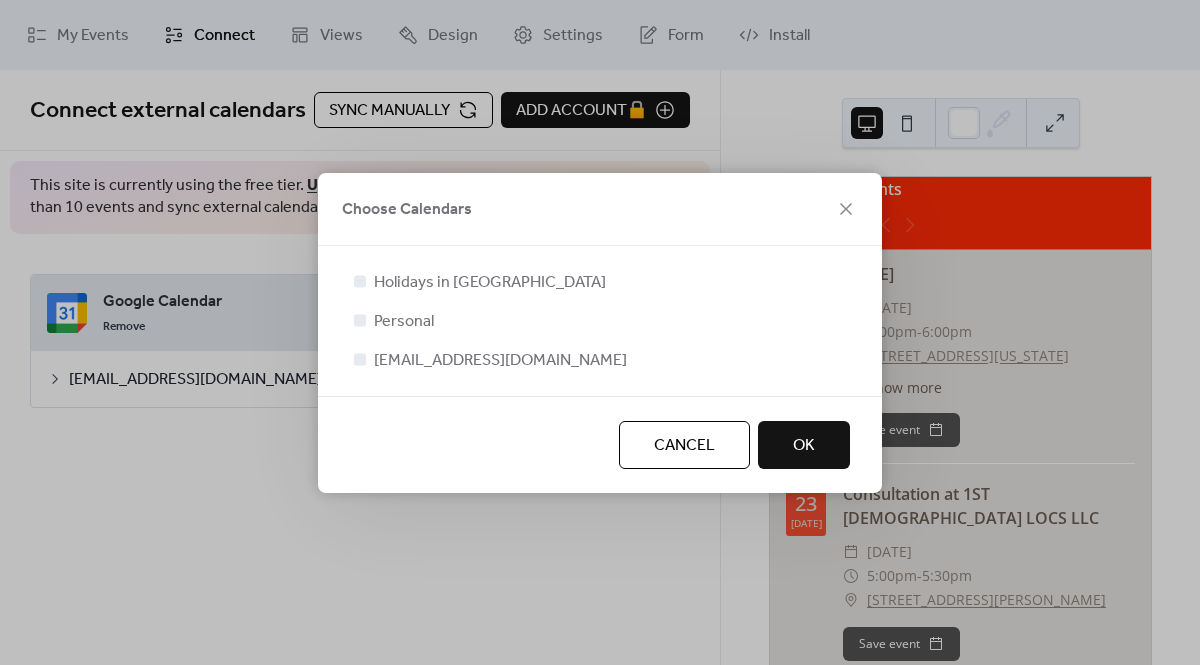 click on "OK" at bounding box center (804, 446) 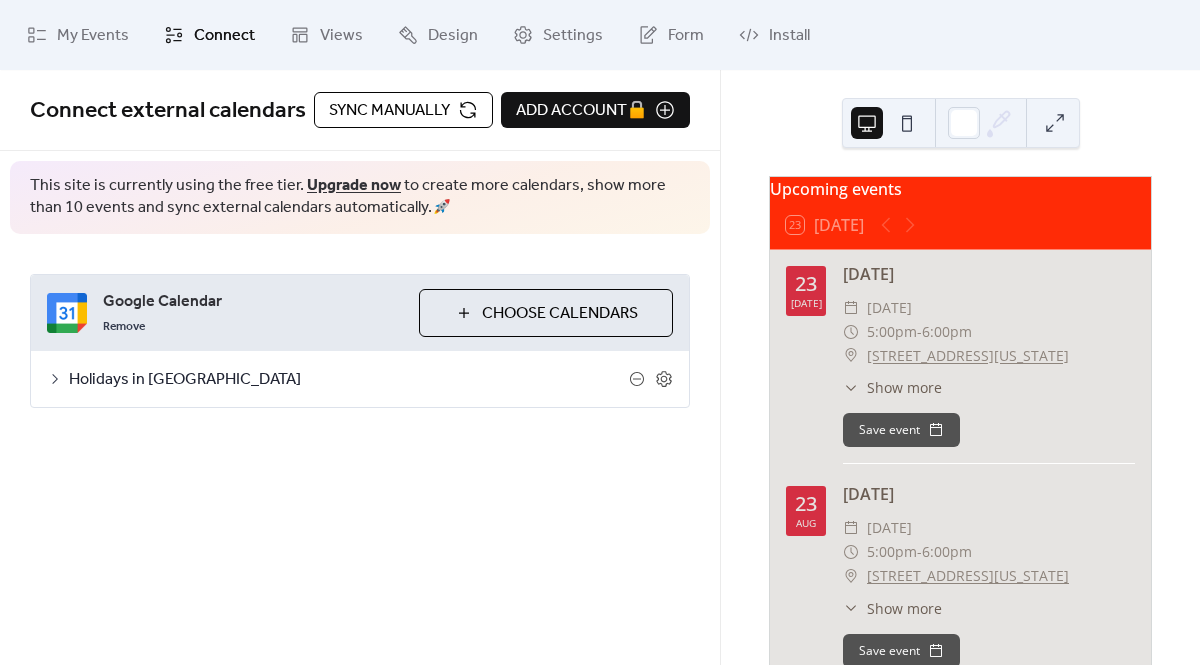 click on "Holidays in [GEOGRAPHIC_DATA]" at bounding box center [349, 380] 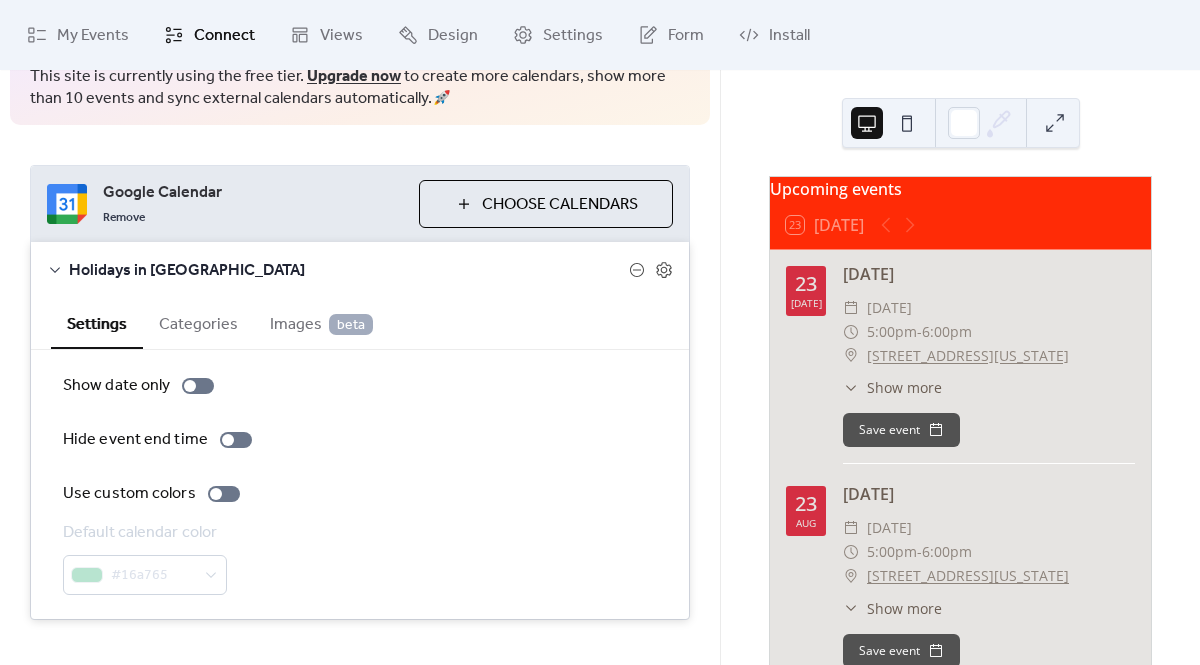 scroll, scrollTop: 137, scrollLeft: 0, axis: vertical 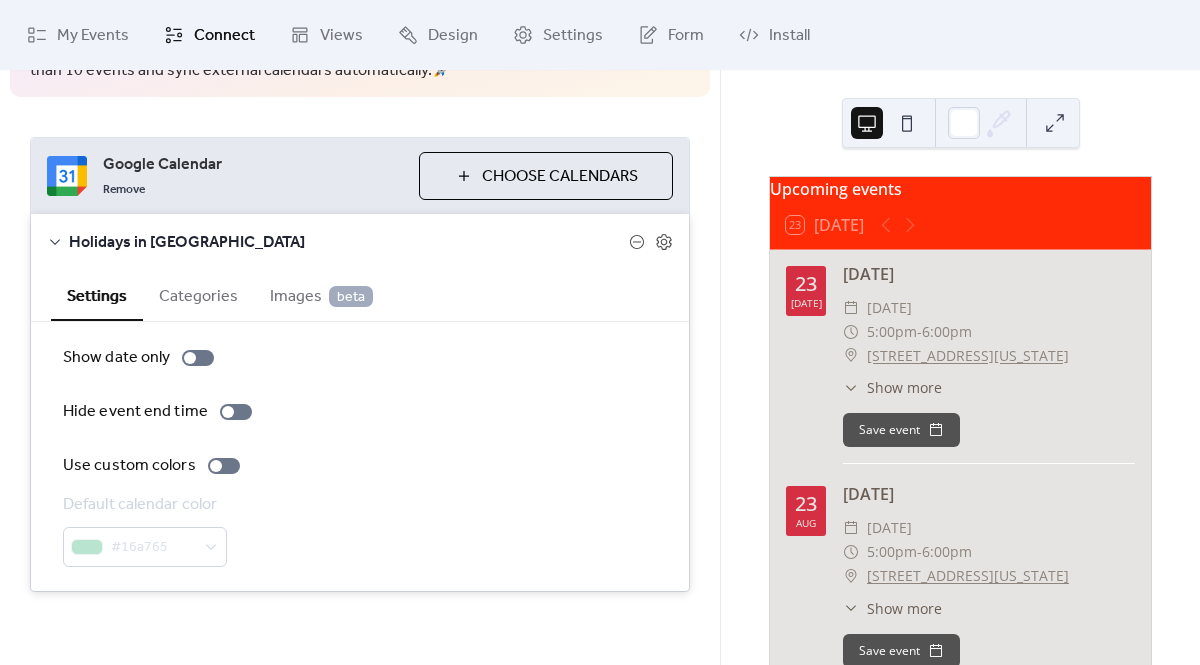 click on "Categories" at bounding box center [198, 294] 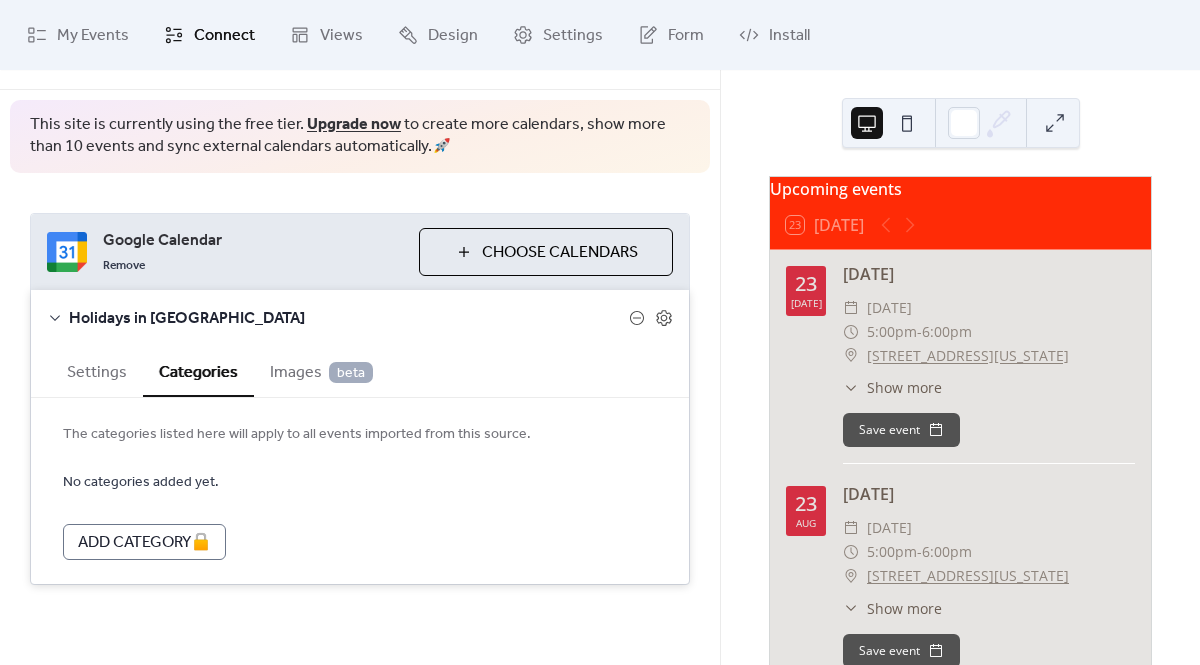 click on "Holidays in [GEOGRAPHIC_DATA]" at bounding box center (360, 318) 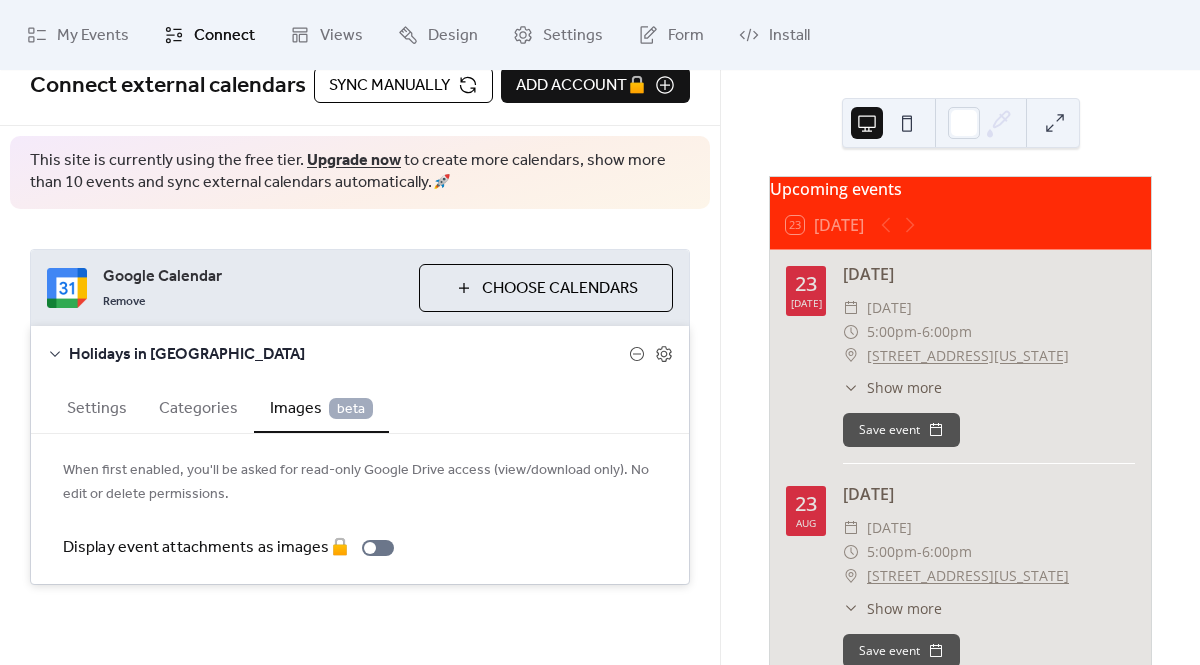 scroll, scrollTop: 25, scrollLeft: 0, axis: vertical 